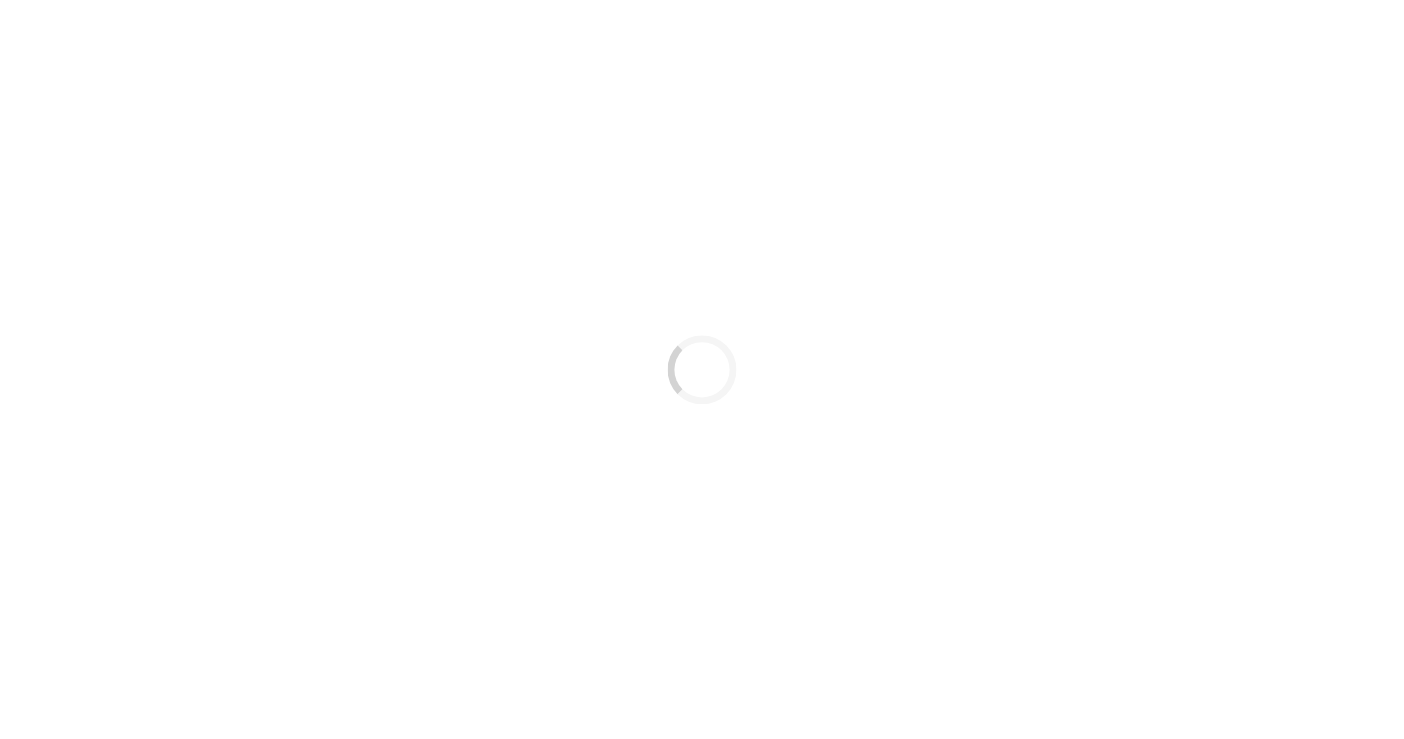 scroll, scrollTop: 0, scrollLeft: 0, axis: both 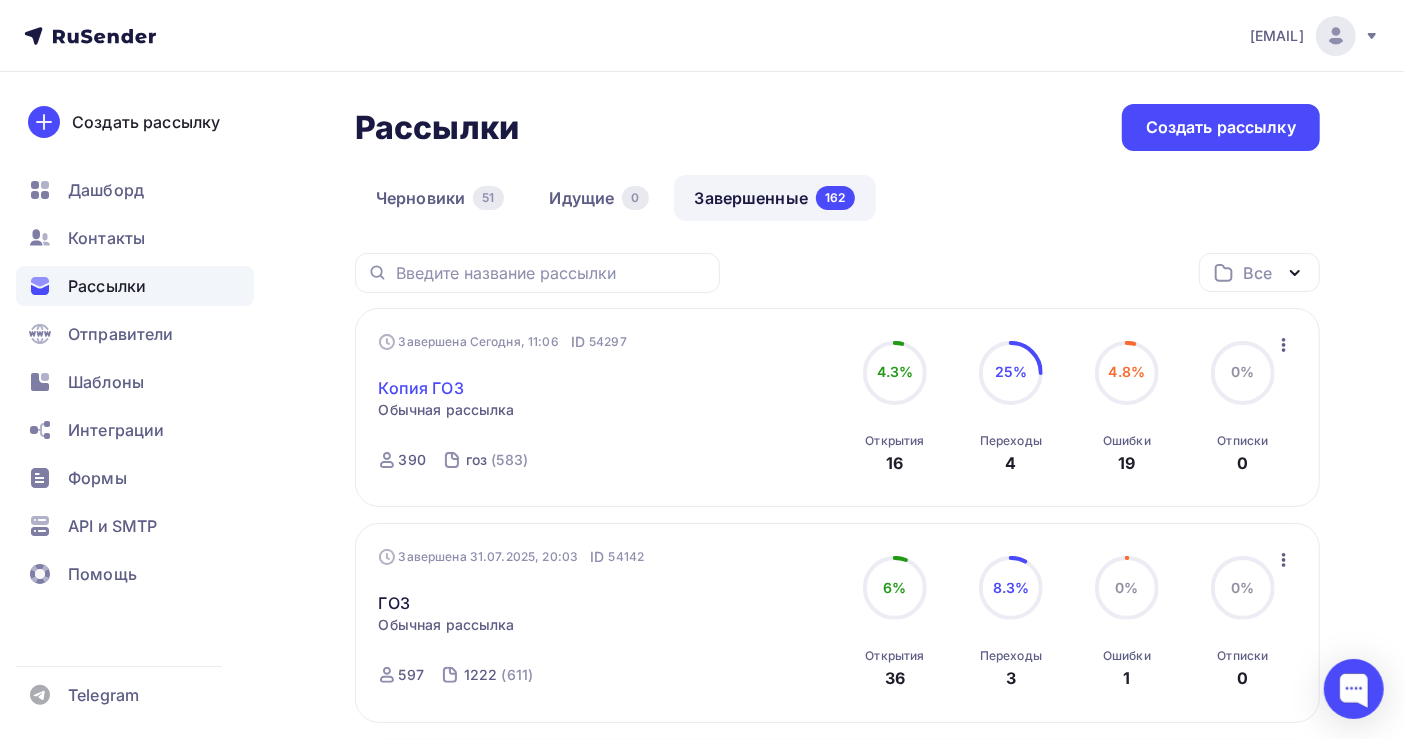 click on "Копия ГОЗ" at bounding box center (421, 388) 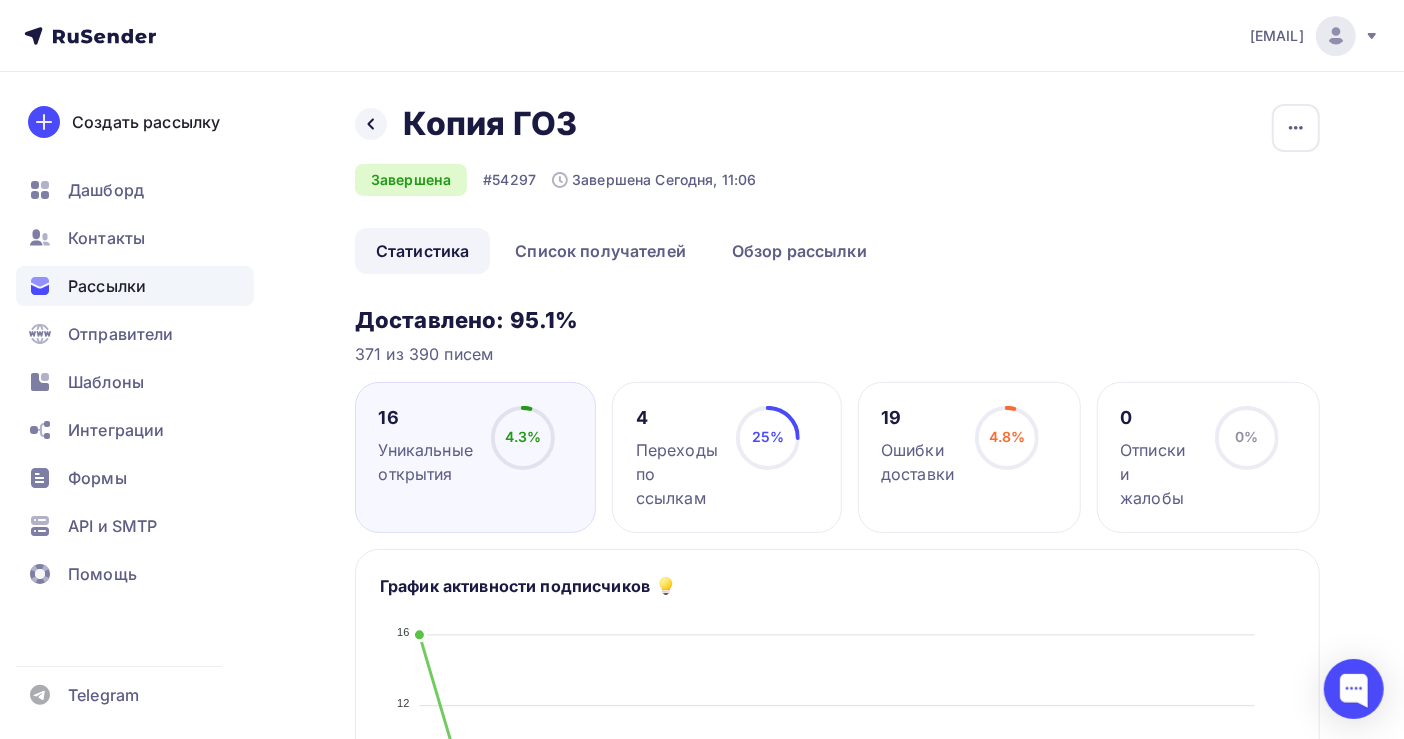 click on "Рассылки" at bounding box center (107, 286) 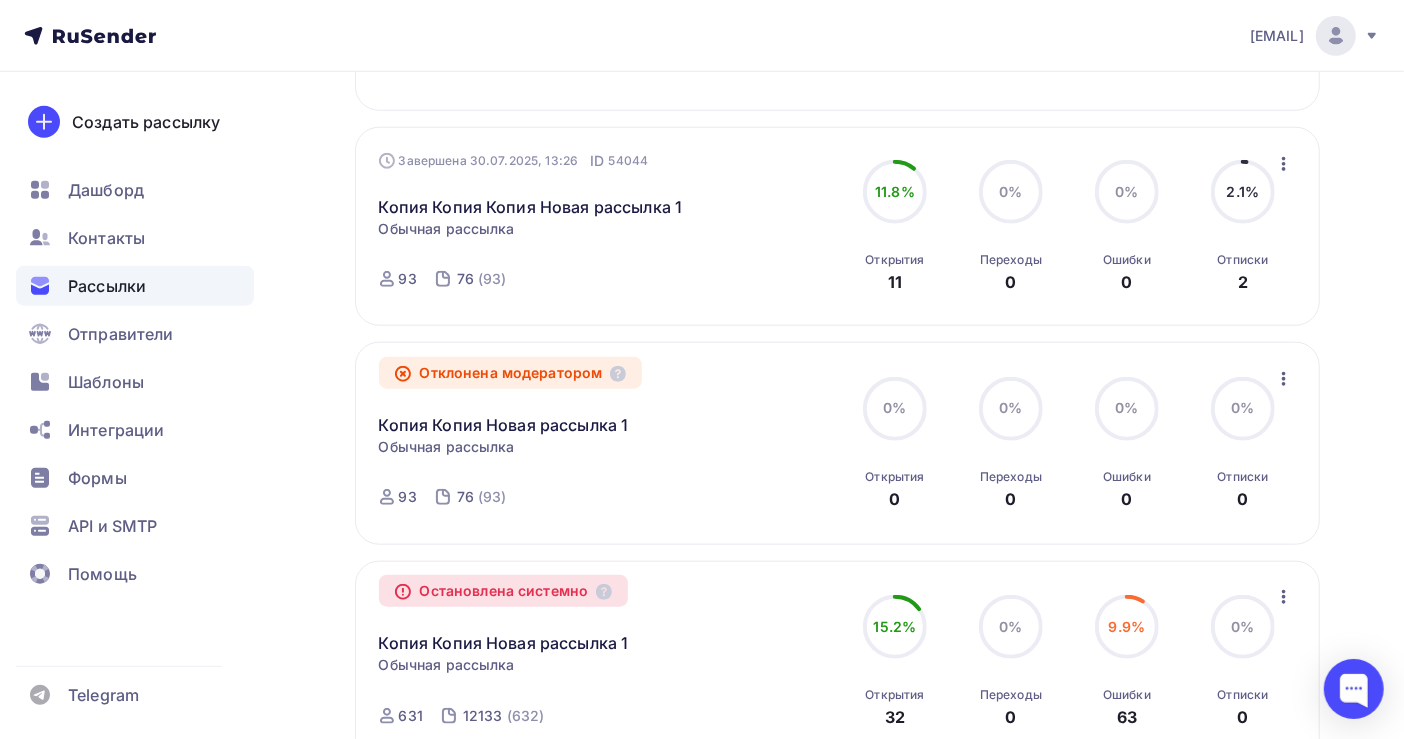 scroll, scrollTop: 1333, scrollLeft: 0, axis: vertical 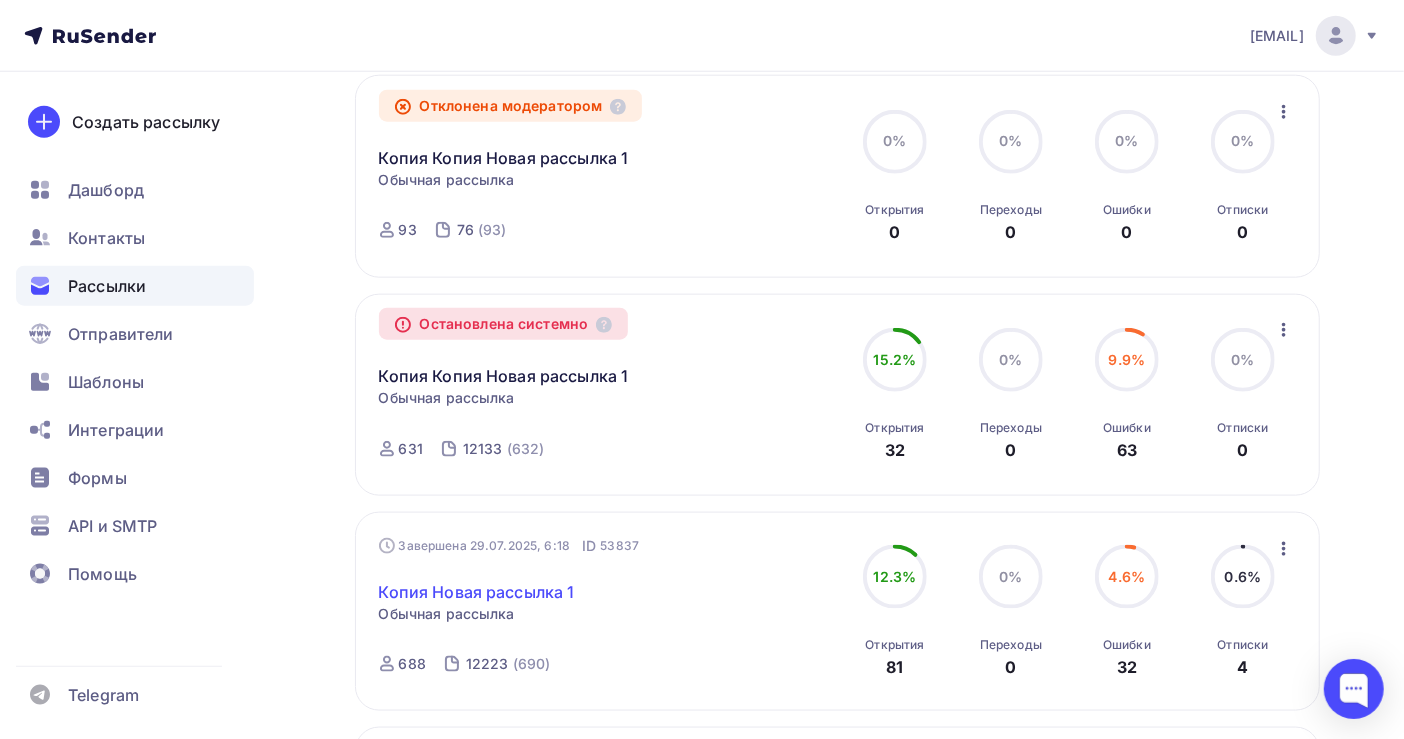 click on "Копия Новая рассылка 1" at bounding box center (477, 592) 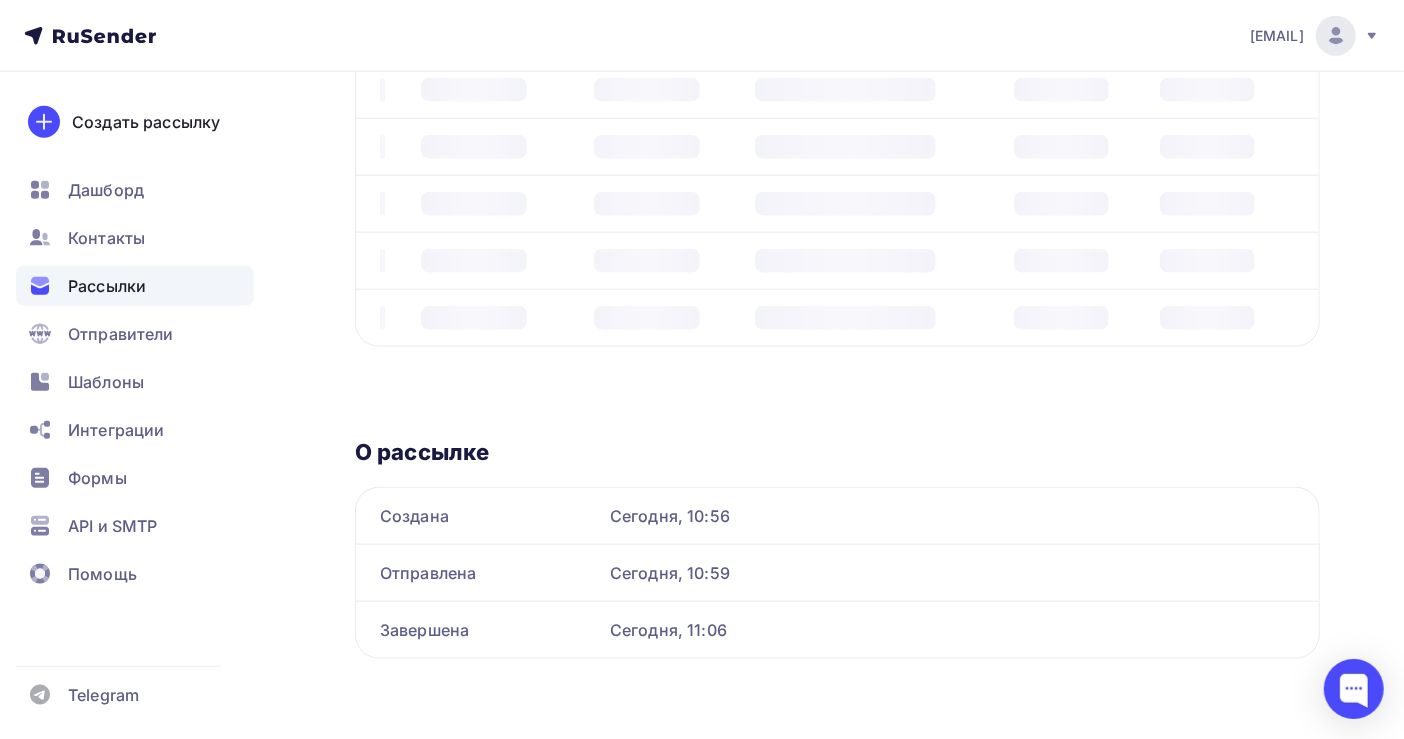 scroll, scrollTop: 0, scrollLeft: 0, axis: both 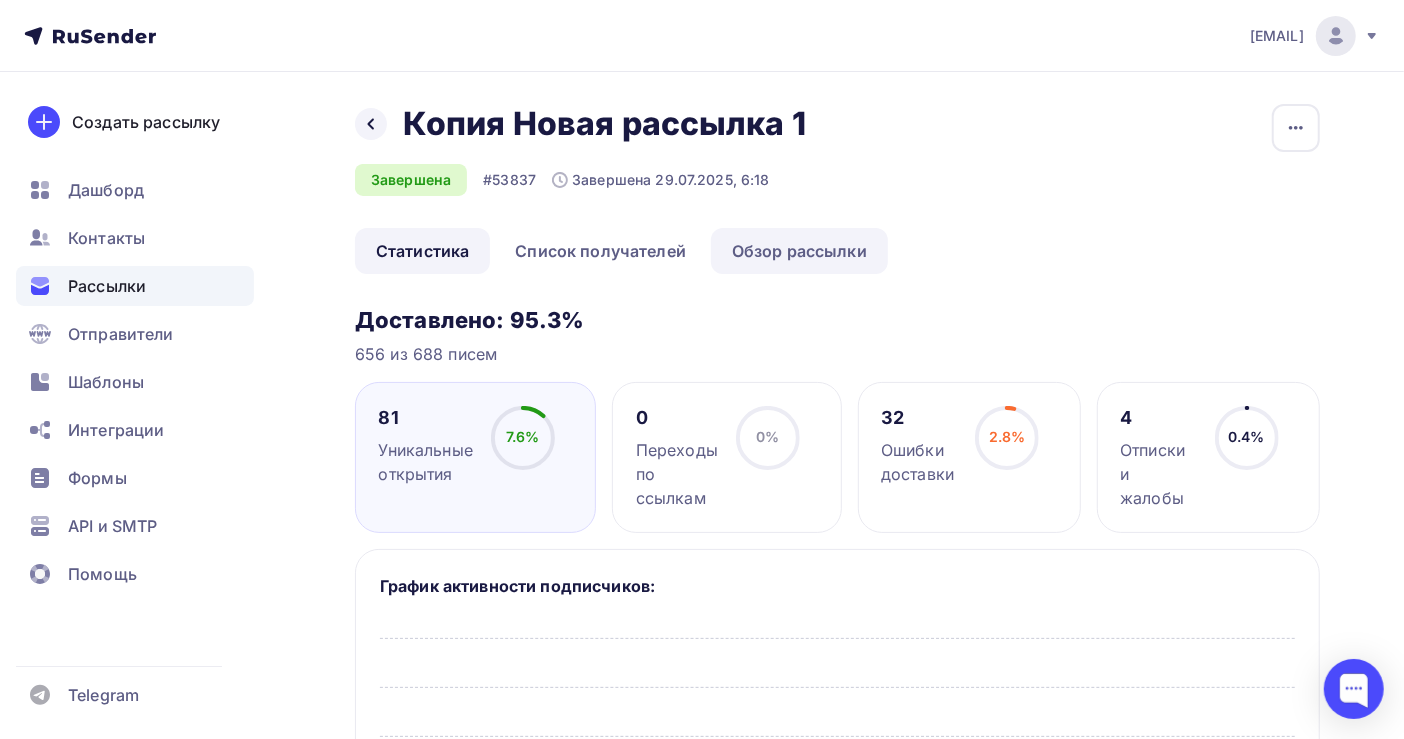 click on "Обзор рассылки" at bounding box center (799, 251) 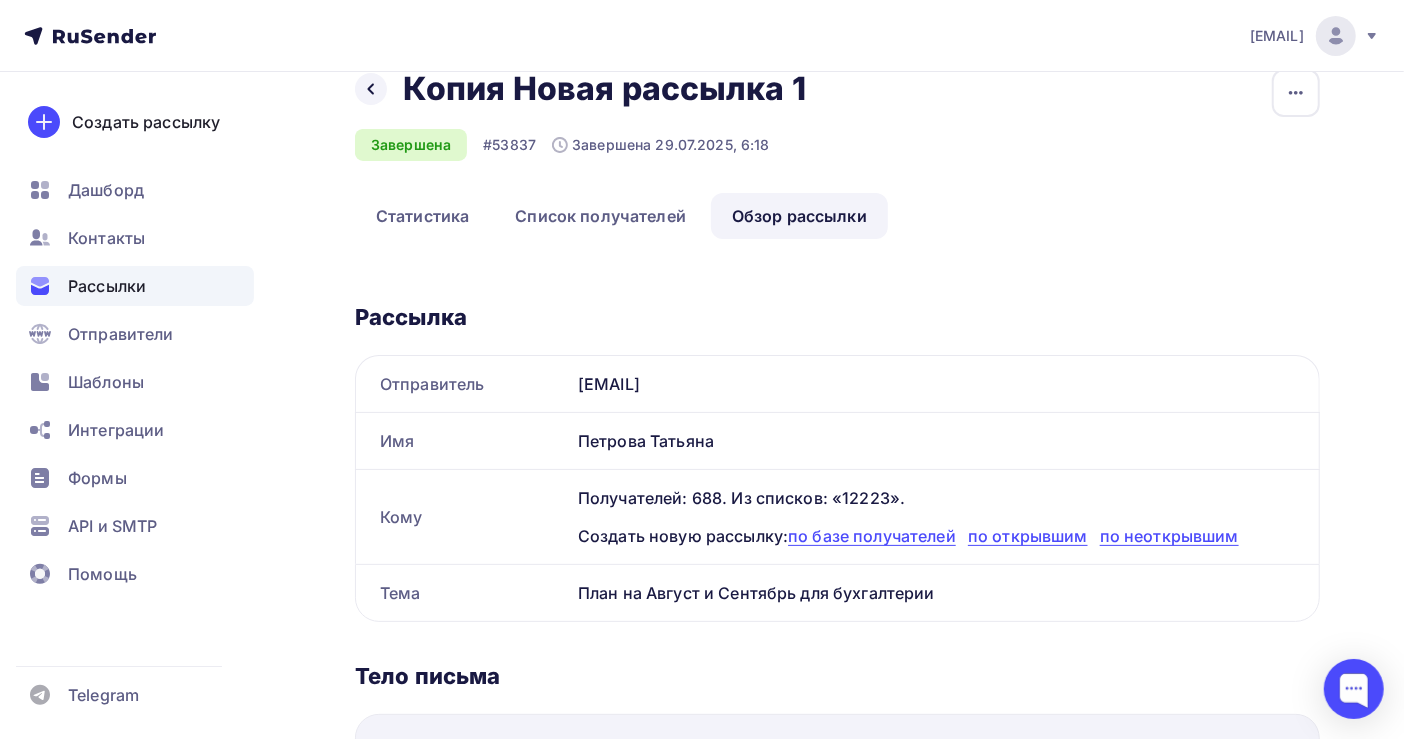 scroll, scrollTop: 0, scrollLeft: 0, axis: both 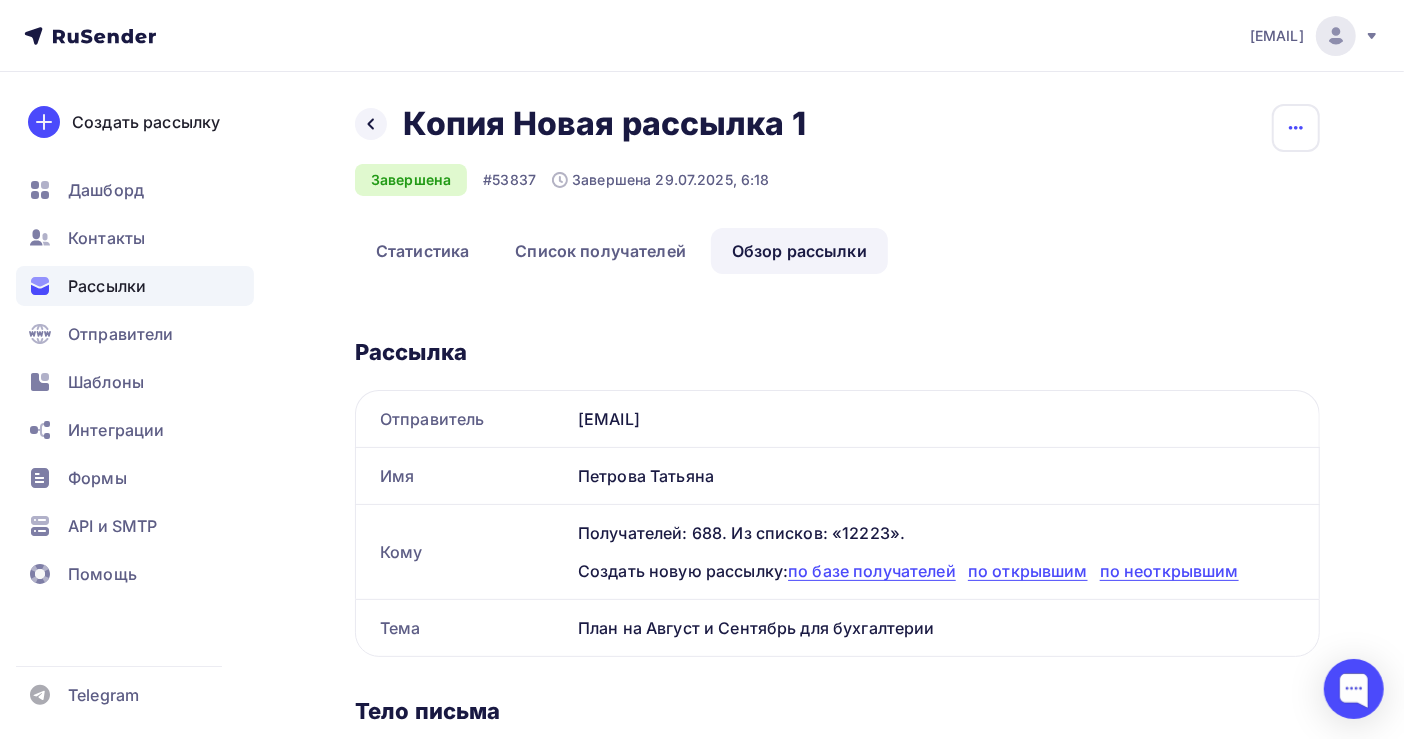 click 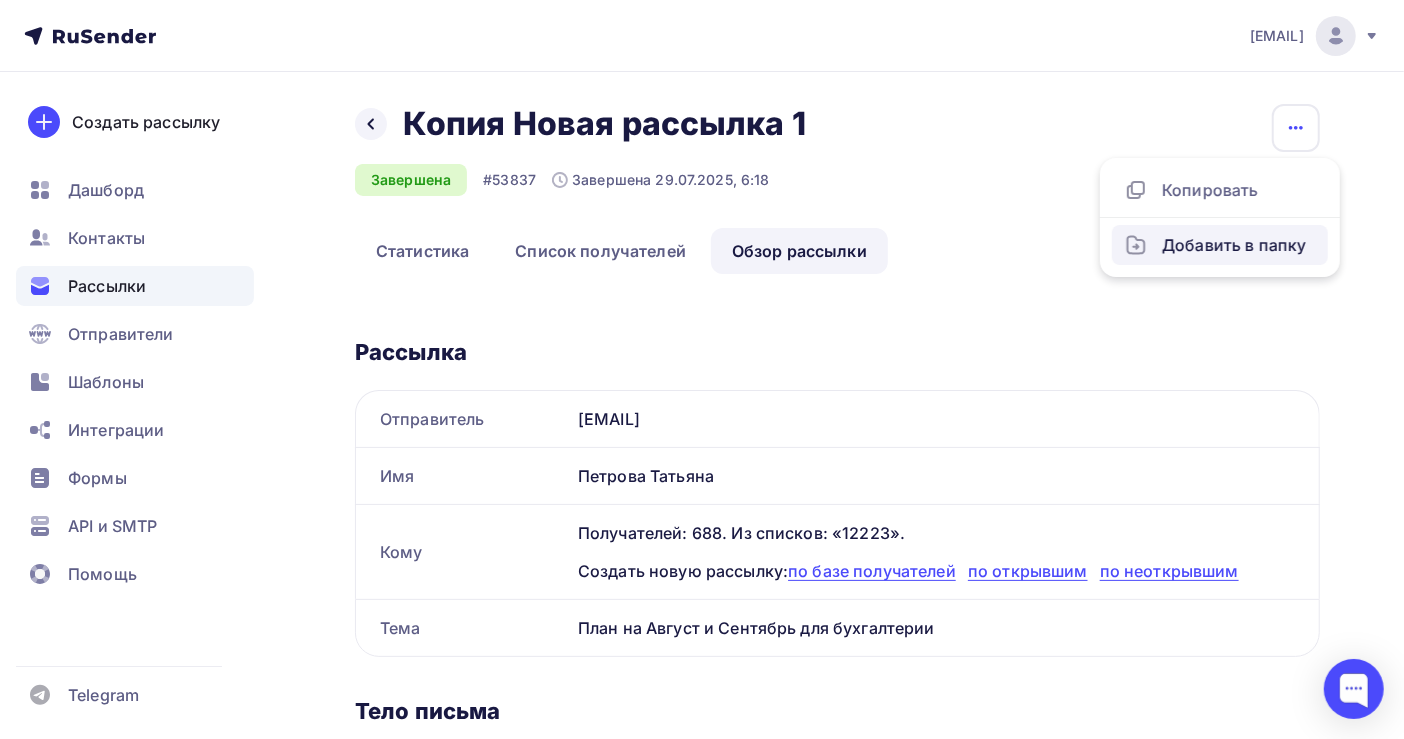 click on "Добавить в папку" at bounding box center (1220, 245) 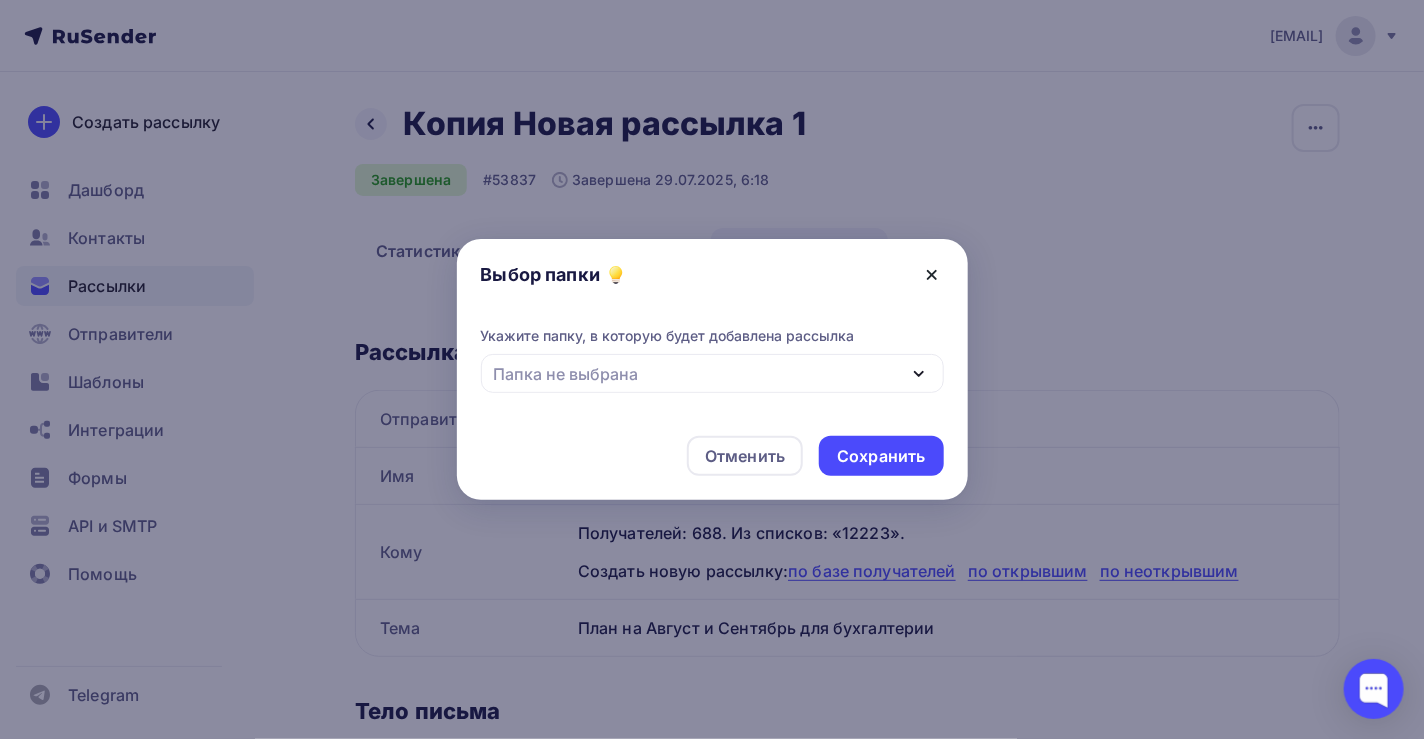 click 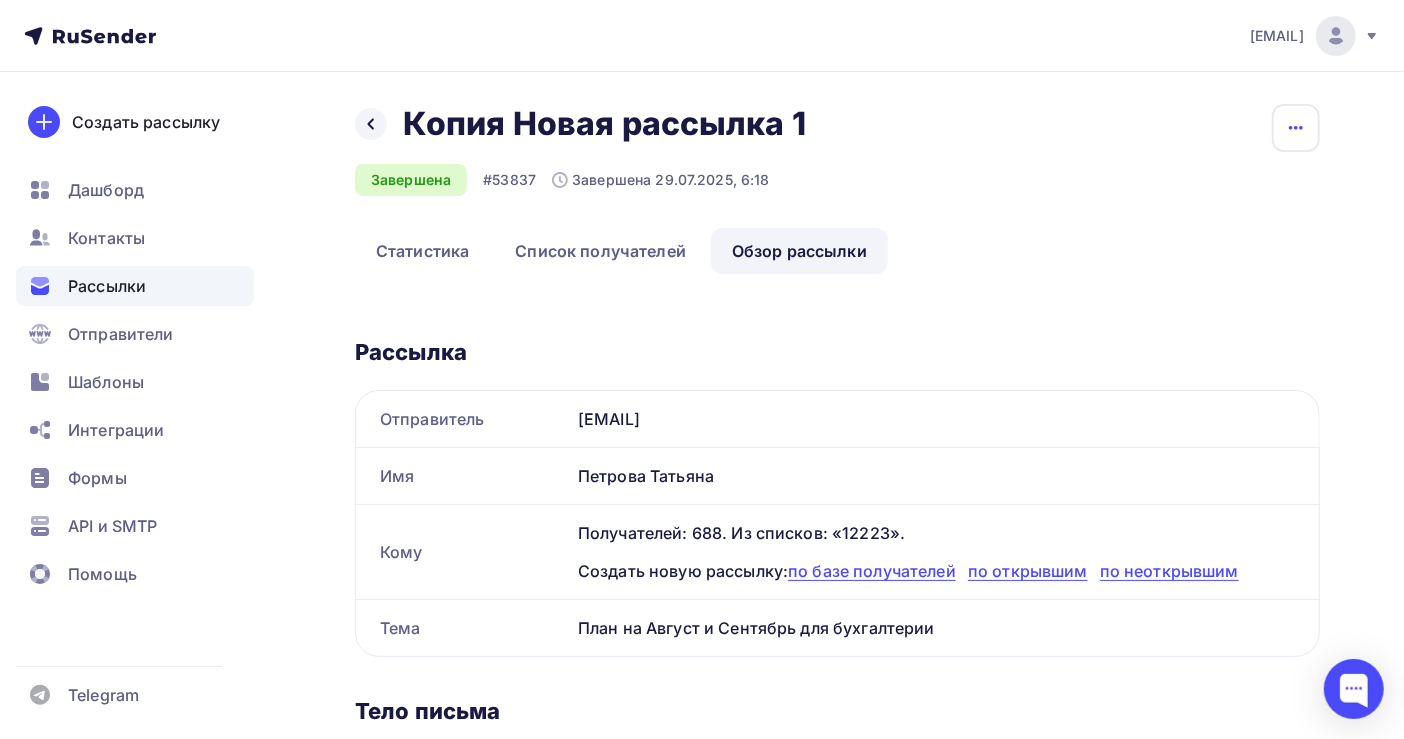 click 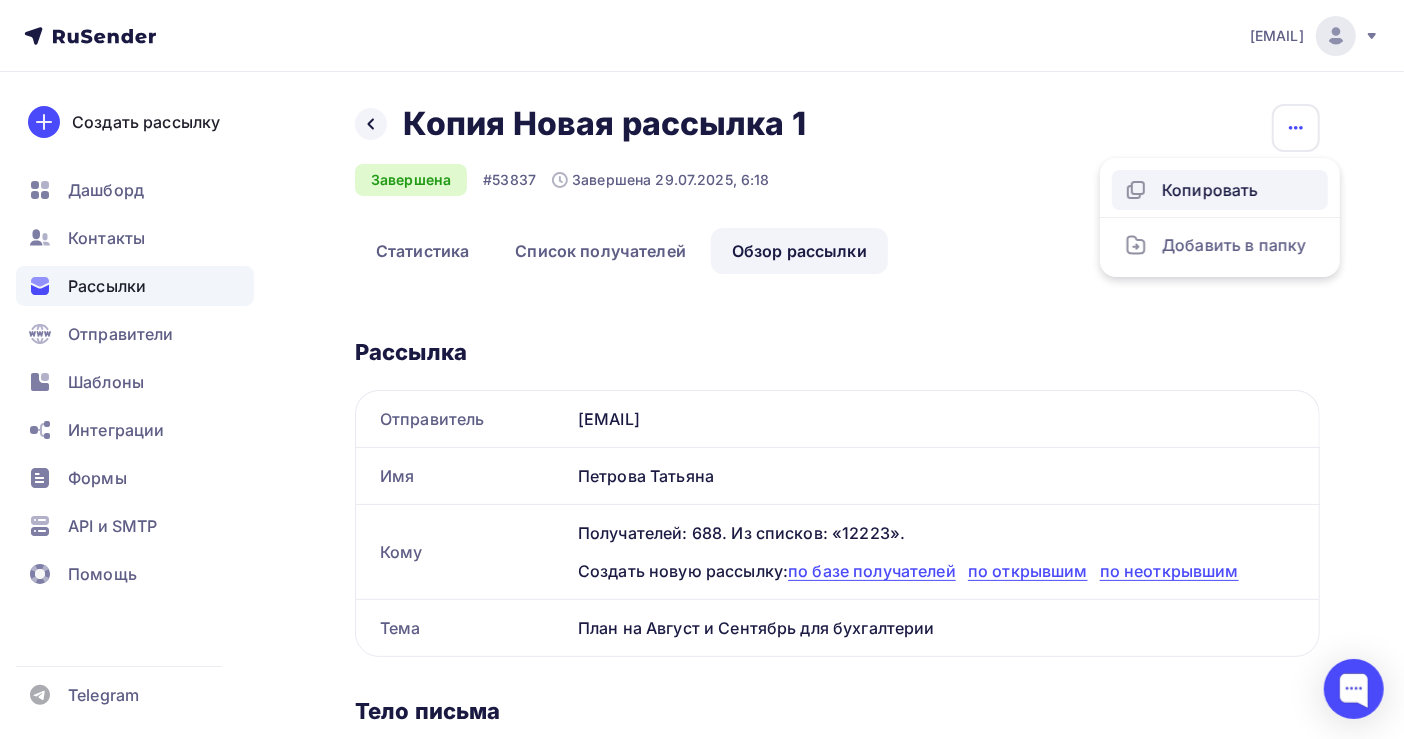 click on "Копировать" at bounding box center (1220, 190) 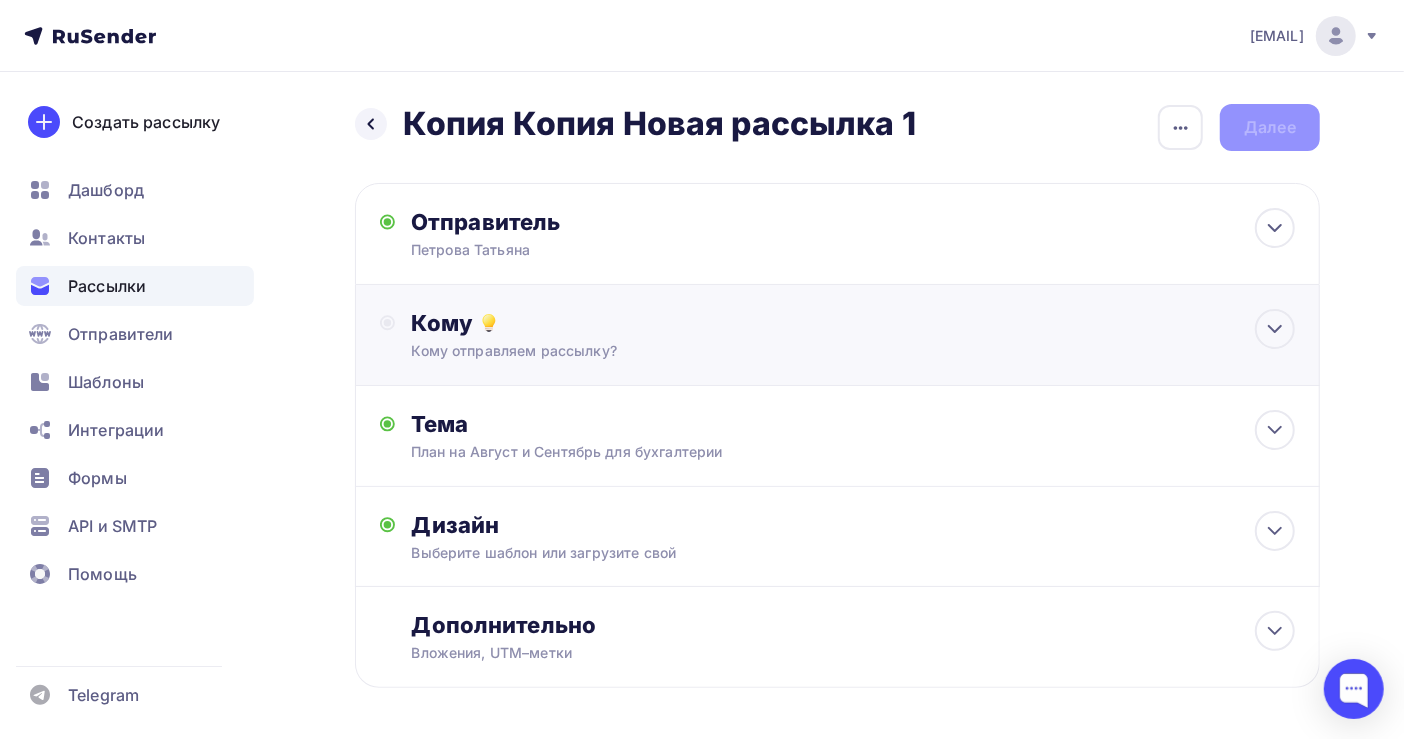 click on "Кому" at bounding box center [853, 323] 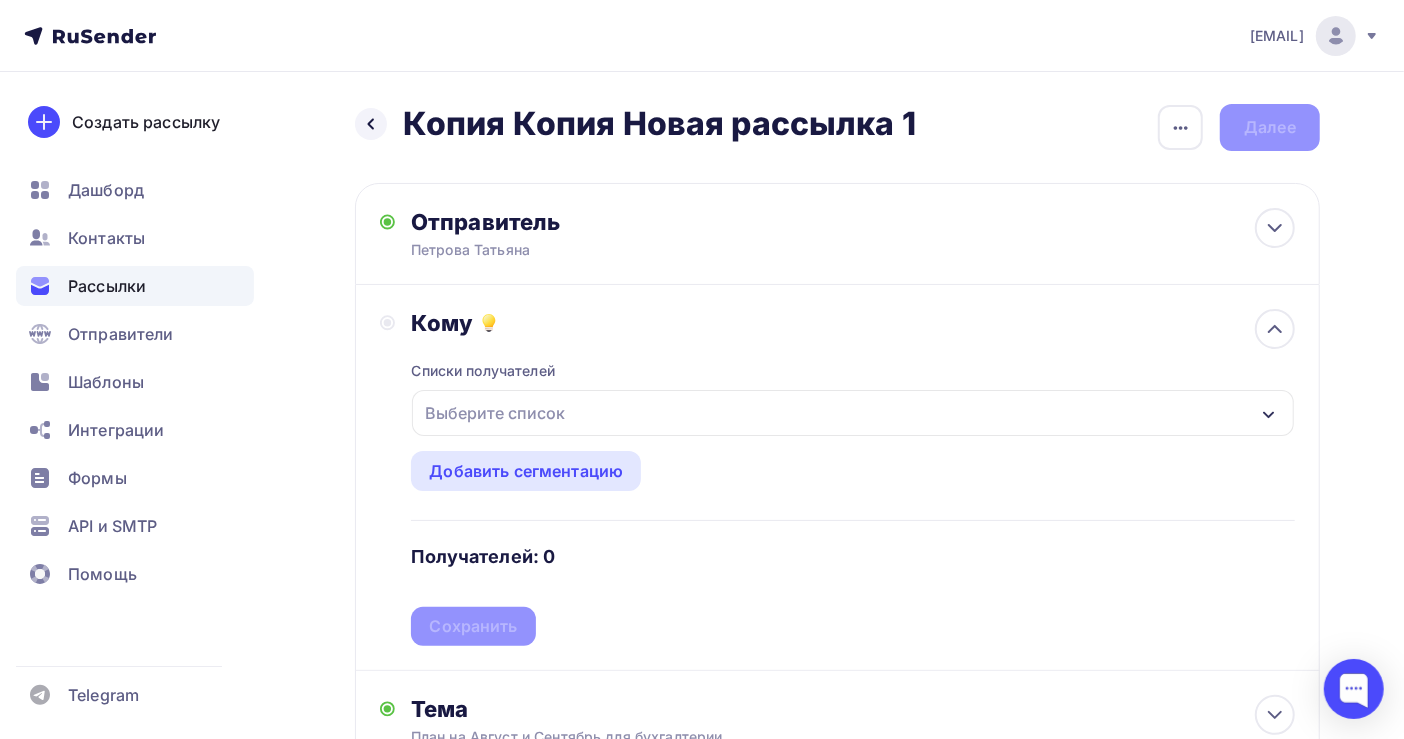 click on "Выберите список" at bounding box center (495, 413) 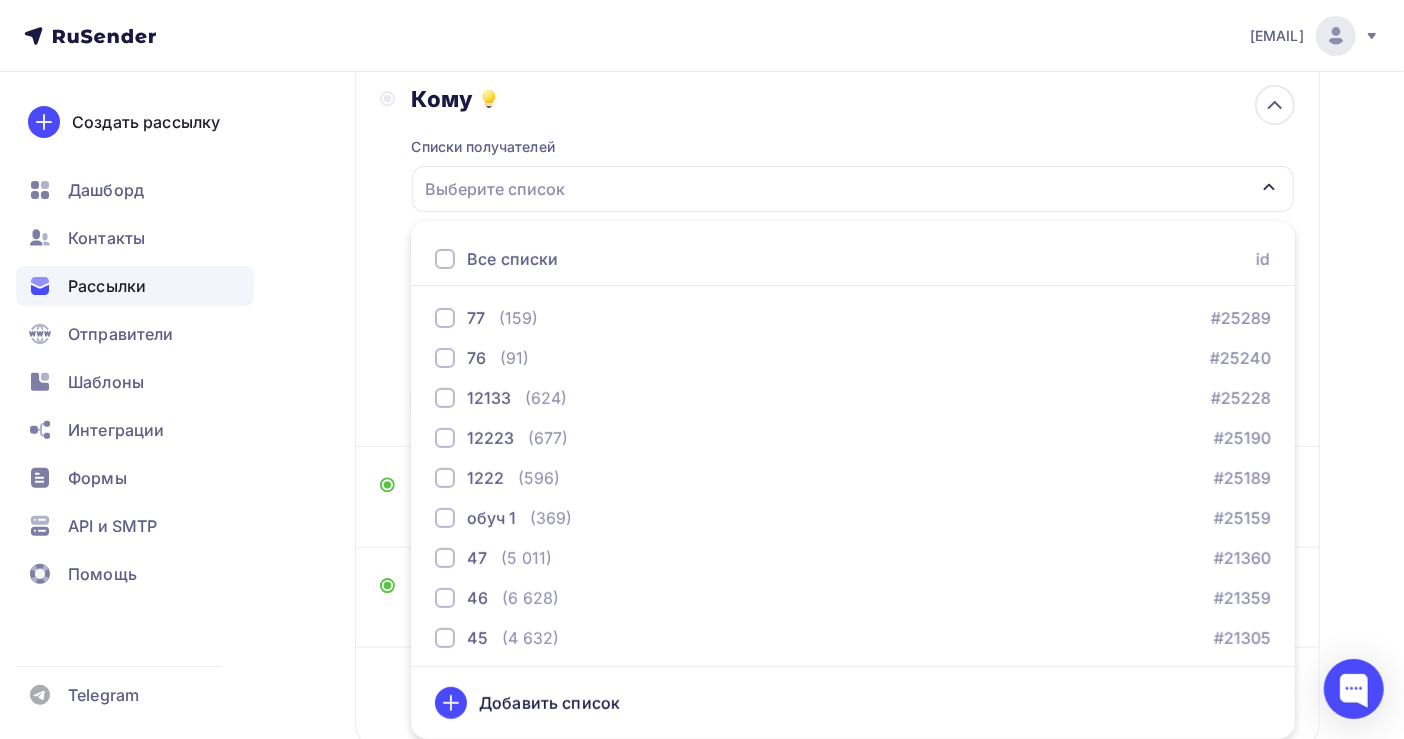 click on "Добавить список" at bounding box center [549, 703] 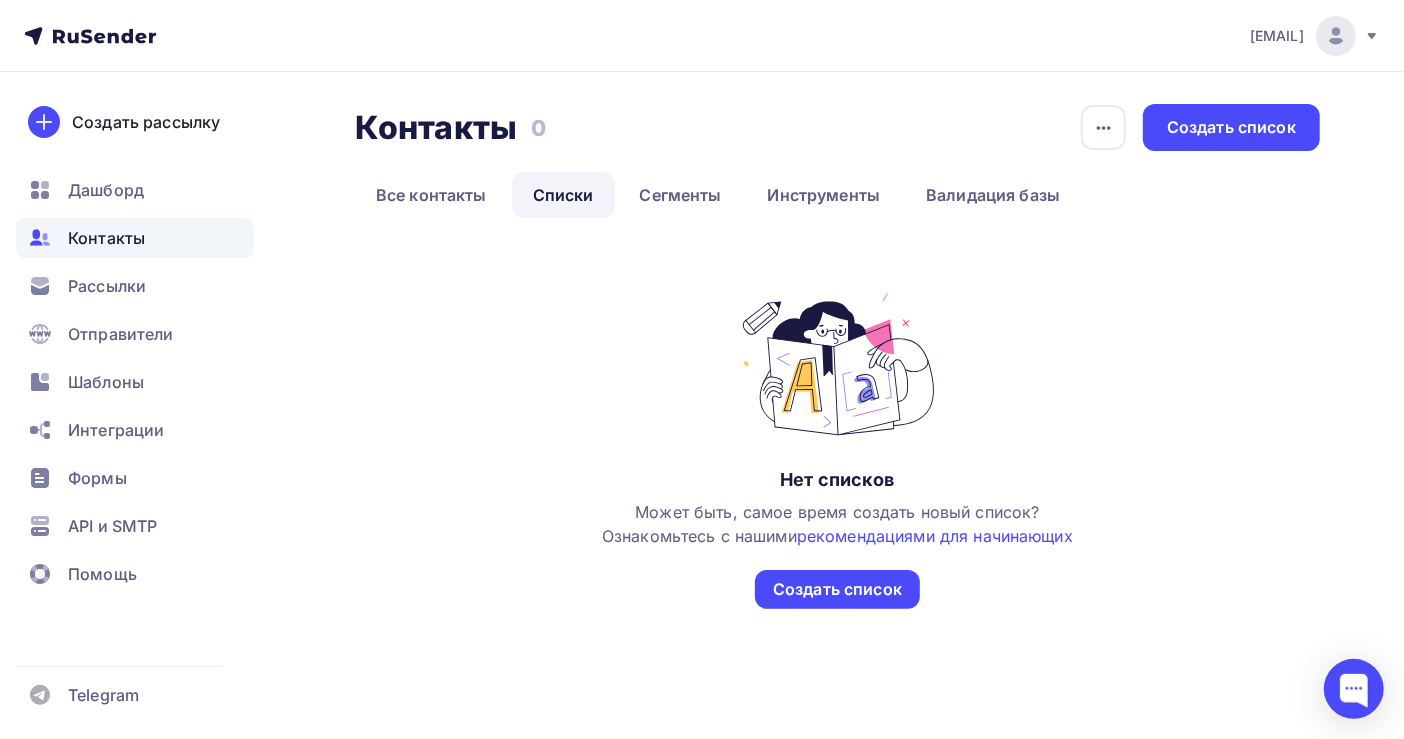 scroll, scrollTop: 0, scrollLeft: 0, axis: both 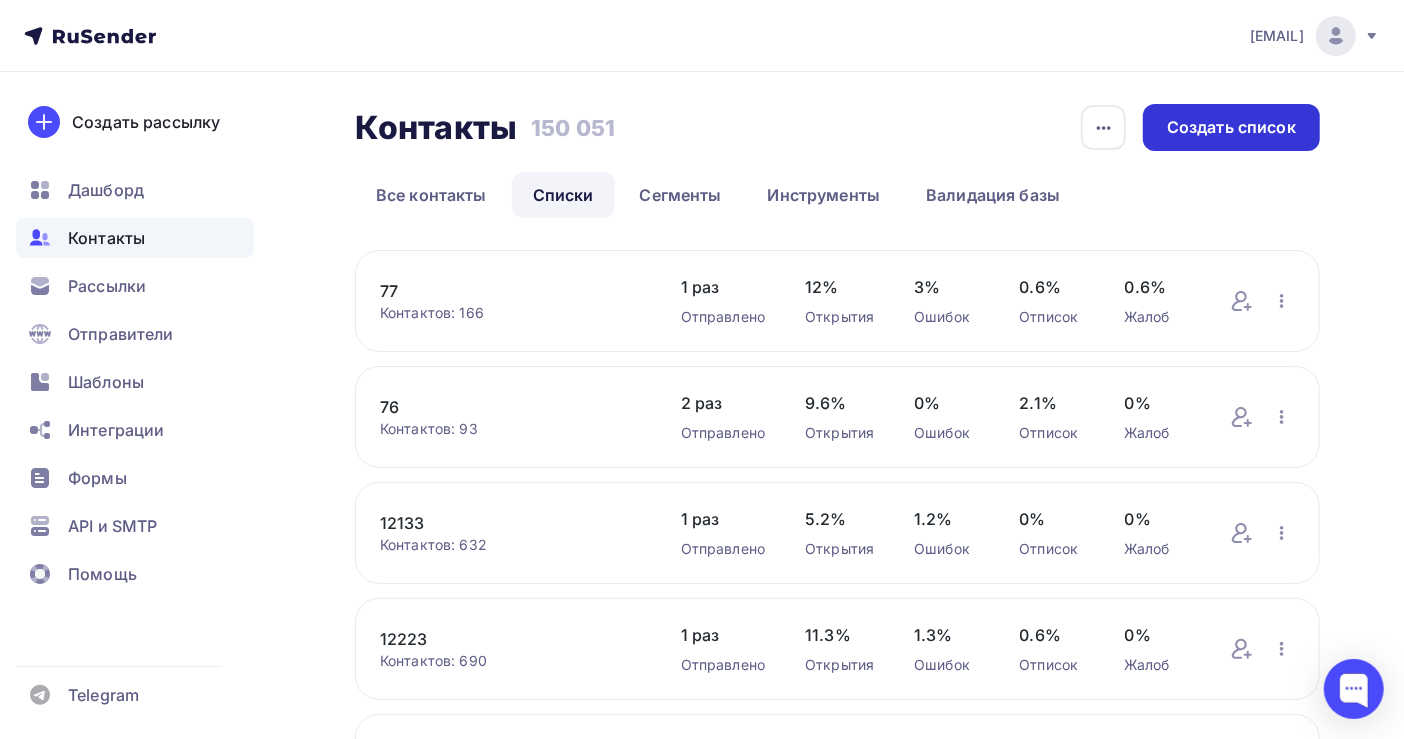 click on "Создать список" at bounding box center [1231, 127] 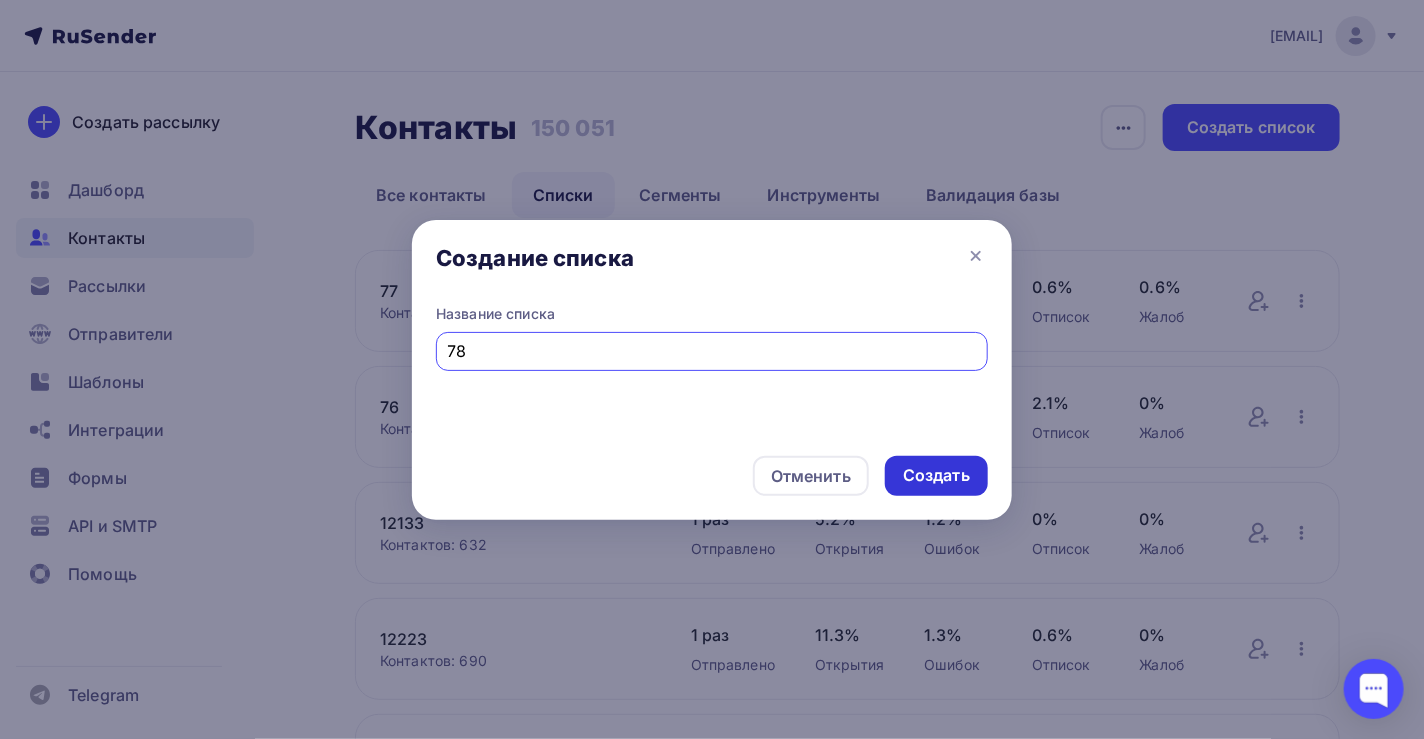 type on "78" 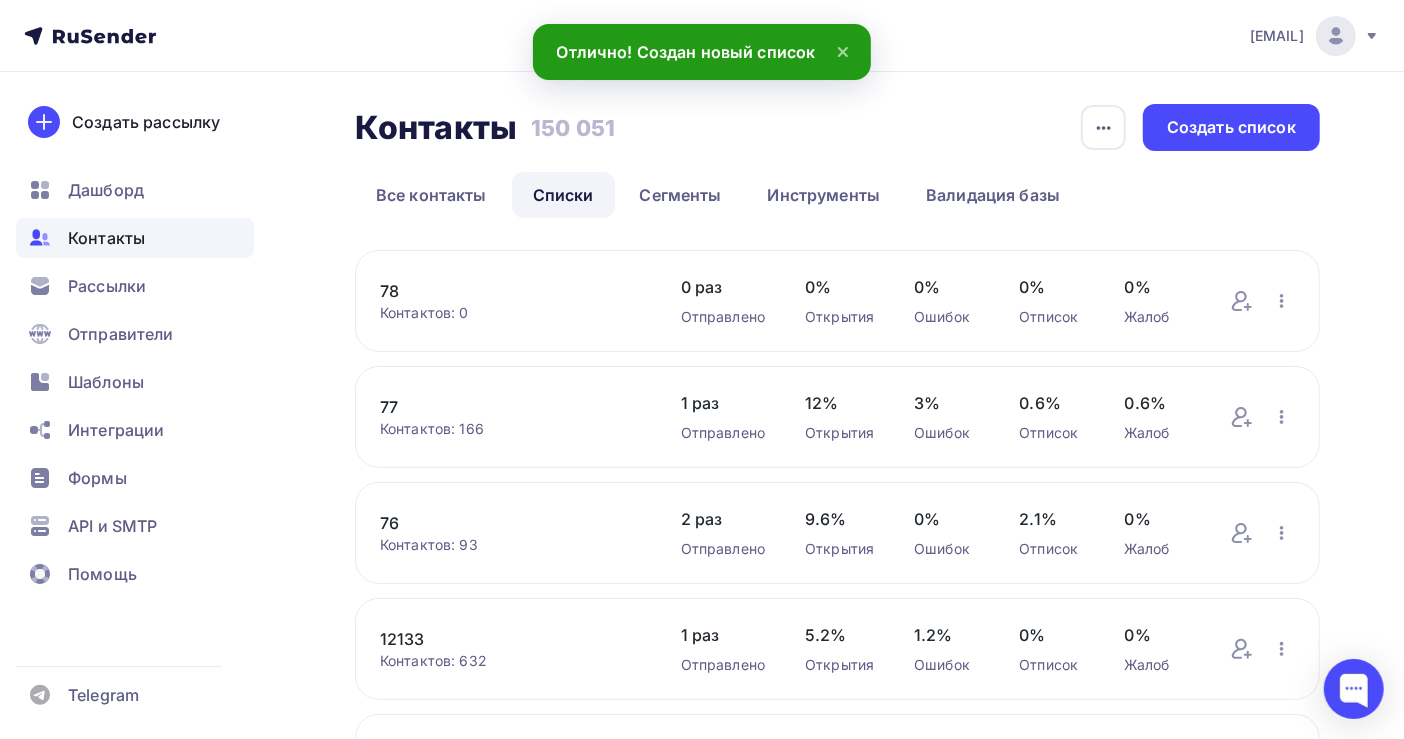 click on "Контактов: 0" at bounding box center [510, 313] 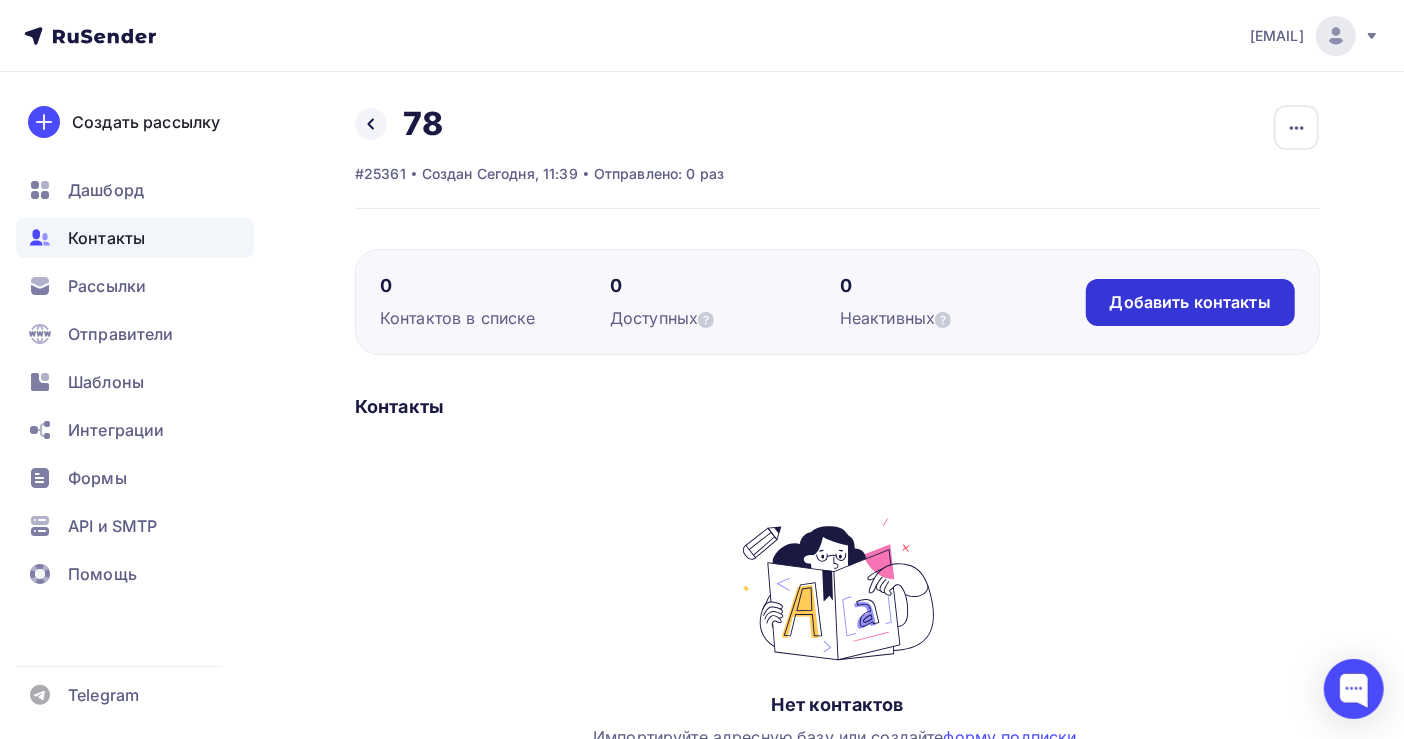 click on "Добавить контакты" at bounding box center [1190, 302] 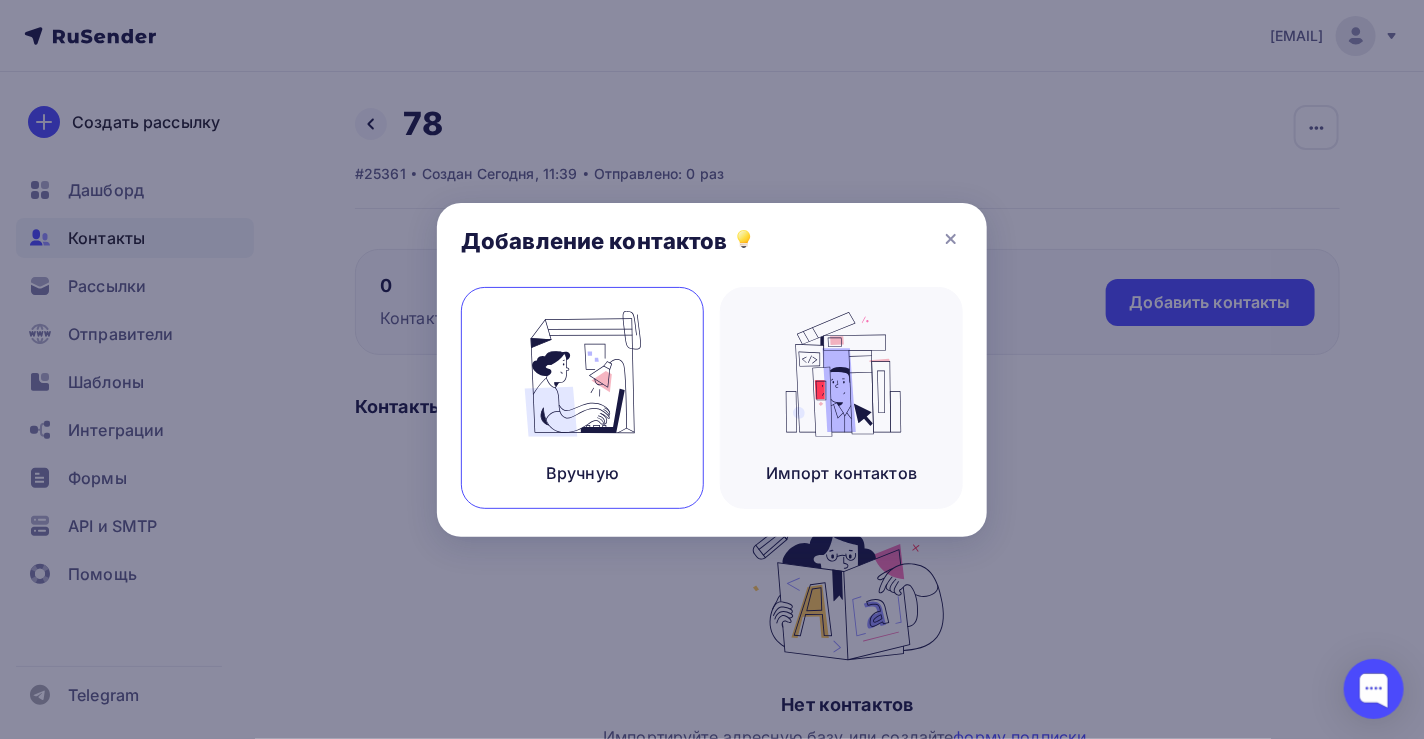 click at bounding box center [583, 374] 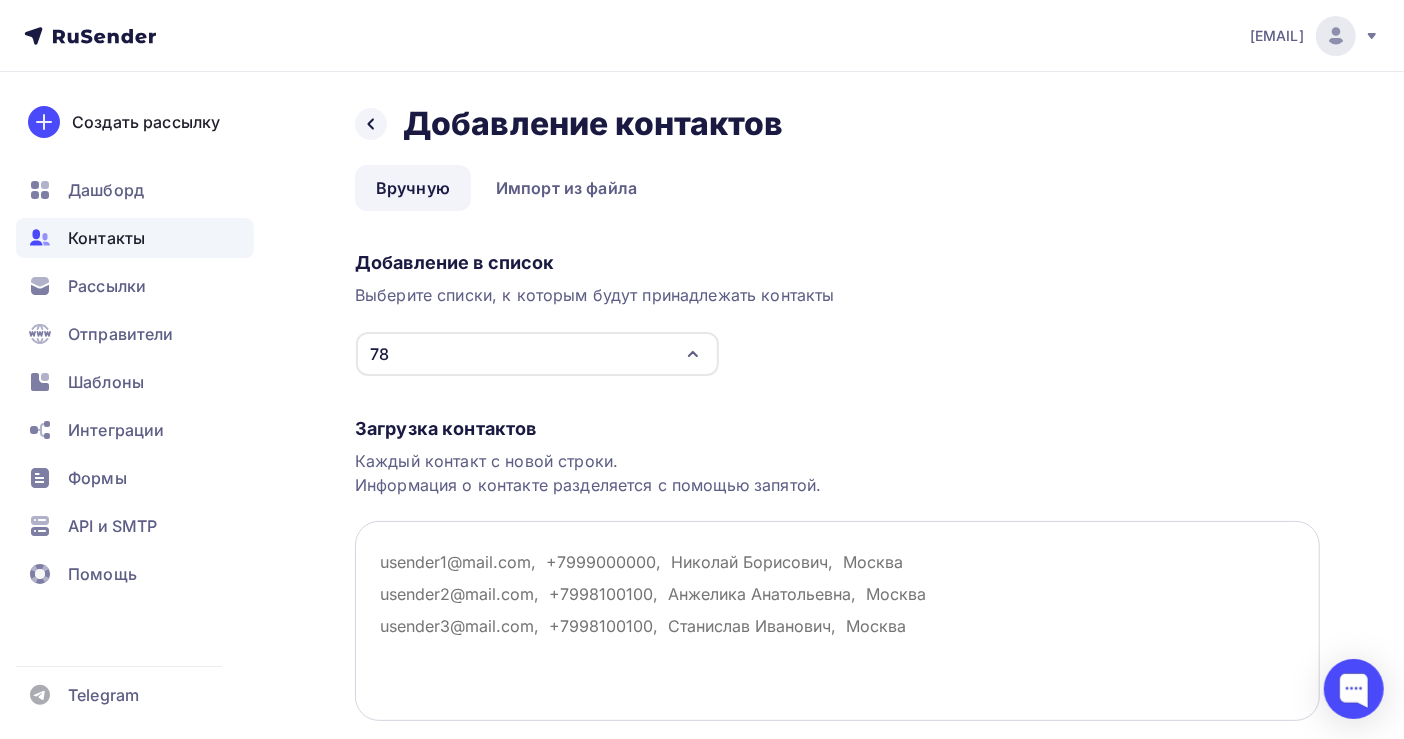 paste on "csesin@[EXAMPLE.COM]
da.producer@[EXAMPLE.COM]
jindochka@[EXAMPLE.COM]
sineus10@[EXAMPLE.COM]
nataljameljoshkina@[EXAMPLE.COM]
natalya_m_89@[EXAMPLE.COM]
natalyavk74@[EXAMPLE.COM]
nato_buh@[EXAMPLE.COM]
akantspb@[EXAMPLE.COM]
alena-88881@[EXAMPLE.COM]
alex.chernyh1@[EXAMPLE.COM]
n.yanina@[EXAMPLE.COM]
oknotek@[EXAMPLE.COM]
elena_burkova72@[EXAMPLE.COM]
elenka-pronkina@[EXAMPLE.COM]
farmplast.sura@[EXAMPLE.COM]
galina281160@[EXAMPLE.COM]
spklenina@[EXAMPLE.COM]
securicop@[EXAMPLE.COM]
seme78@[EXAMPLE.COM]
sgogulina@[EXAMPLE.COM]
shatilov@[EXAMPLE.COM]
t.natalya80@[EXAMPLE.COM]
pishug_leshoz@[EXAMPLE.COM]
popkov.d.y@[EXAMPLE.COM]
print@[EXAMPLE.COM]
profbygalter@[EXAMPLE.COM]
progress-stroy95@[EXAMPLE.COM]
findep-bz@[EXAMPLE.COM]
kkirilets@[EXAMPLE.COM]
galina497@[EXAMPLE.COM]
gordeeva-i83@[EXAMPLE.COM]
gs-comp@[EXAMPLE.COM]
upr-komp@[EXAMPLE.COM]
uralavtomiass@[EXAMPLE.COM]
urkonsaudit@[EXAMPLE.COM]
ushakova.mfc@[EXAMPLE.COM]
uproekt11@[EXAMPLE.COM]
ustinova.n85@[EXAMPLE.COM]
vaermilov@[EXAMPLE.COM]
verakiss@[EXAMPLE.COM]
vetstar@[EXAMPLE.COM]
vic.efremova@[EXAMPLE.COM]
vikdy@[EXAMPLE.COM]
visimdk@[EXAMPLE.COM]
mazur_anton@[EXAMPLE.COM]
vladzlat@[EXAMPLE.COM]
mgarays@[EXAMPLE.COM]
mig@[EXAMPLE.COM]
ooo_iva19@[EXAMPLE.COM]
pmu04@[EXAMPLE.COM]
poletaeva.n.v@[EXAMPLE.COM]
rasha22@[EXAMPLE.COM]
rdo@[EXAMPLE.COM]..." 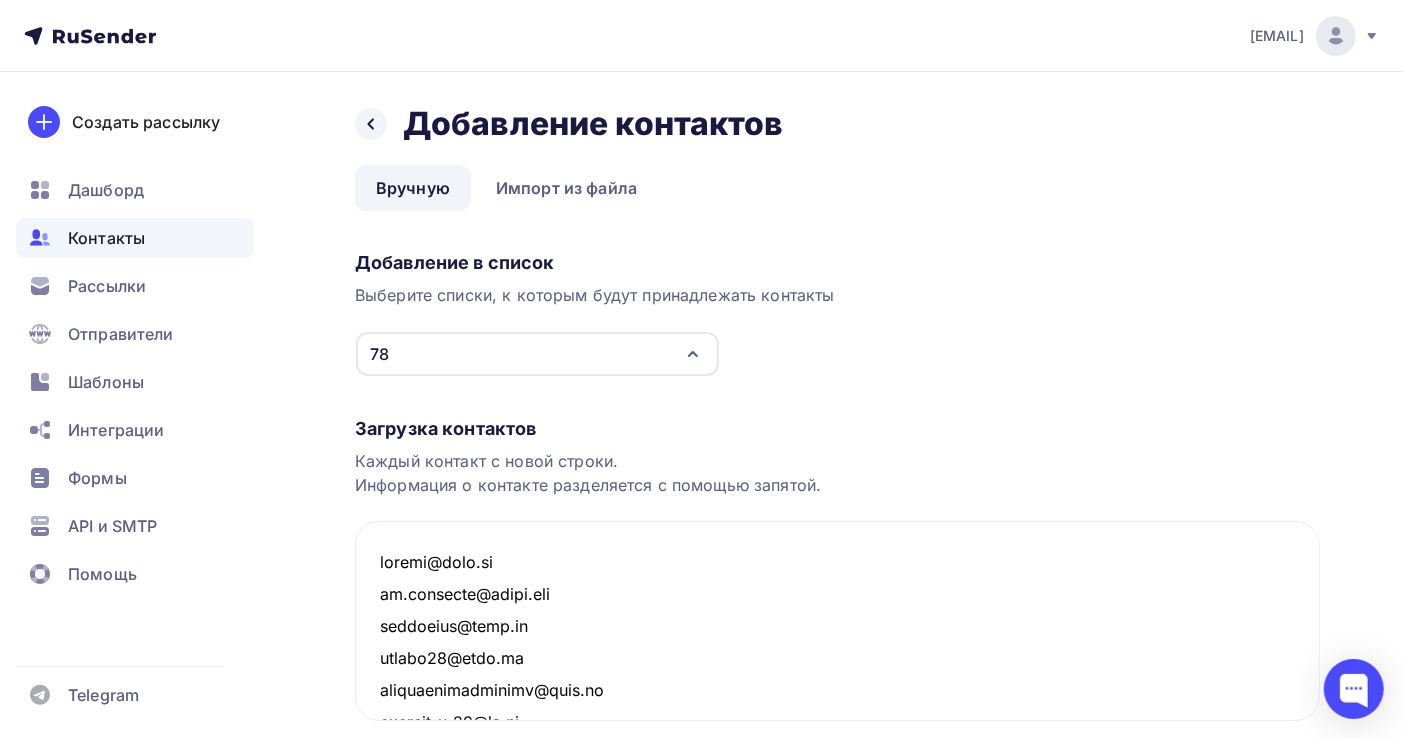 scroll, scrollTop: 52369, scrollLeft: 0, axis: vertical 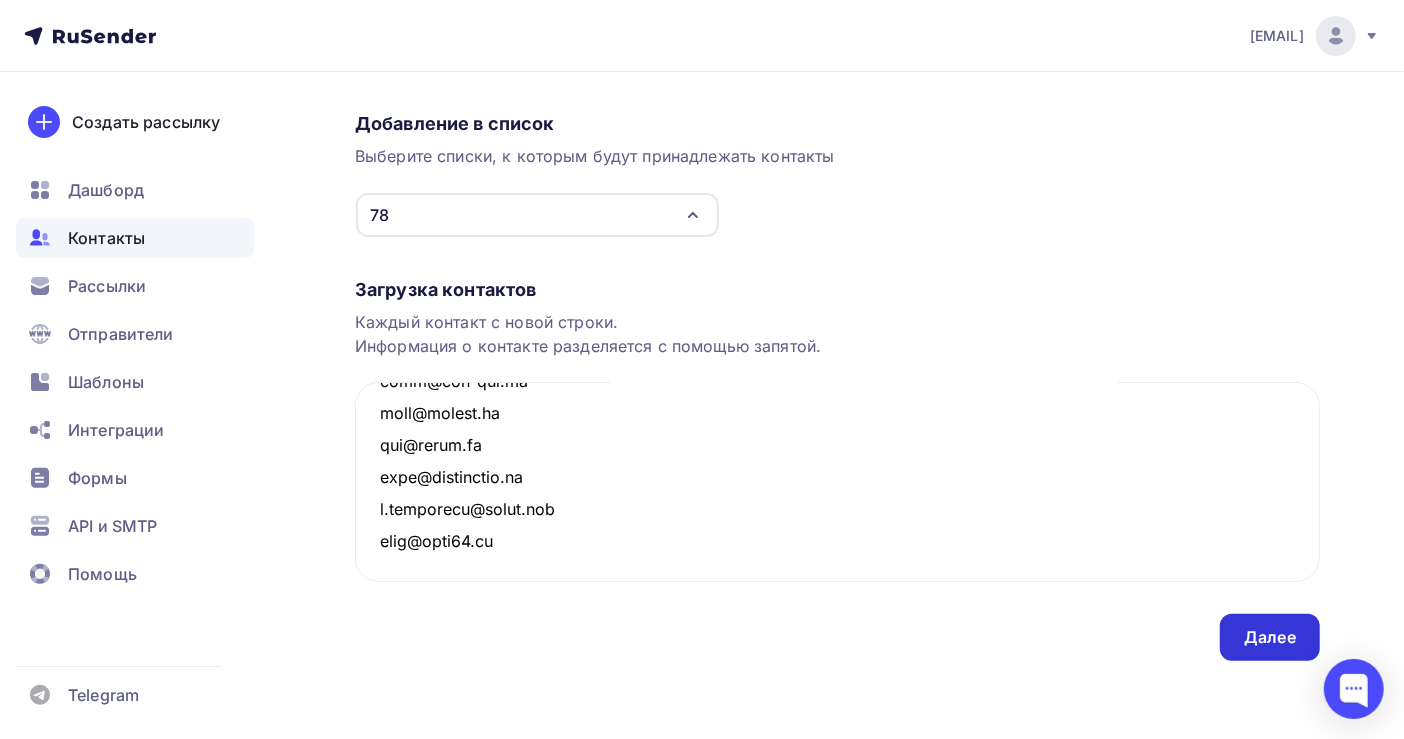 type on "csesin@[EXAMPLE.COM]
da.producer@[EXAMPLE.COM]
jindochka@[EXAMPLE.COM]
sineus10@[EXAMPLE.COM]
nataljameljoshkina@[EXAMPLE.COM]
natalya_m_89@[EXAMPLE.COM]
natalyavk74@[EXAMPLE.COM]
nato_buh@[EXAMPLE.COM]
akantspb@[EXAMPLE.COM]
alena-88881@[EXAMPLE.COM]
alex.chernyh1@[EXAMPLE.COM]
n.yanina@[EXAMPLE.COM]
oknotek@[EXAMPLE.COM]
elena_burkova72@[EXAMPLE.COM]
elenka-pronkina@[EXAMPLE.COM]
farmplast.sura@[EXAMPLE.COM]
galina281160@[EXAMPLE.COM]
spklenina@[EXAMPLE.COM]
securicop@[EXAMPLE.COM]
seme78@[EXAMPLE.COM]
sgogulina@[EXAMPLE.COM]
shatilov@[EXAMPLE.COM]
t.natalya80@[EXAMPLE.COM]
pishug_leshoz@[EXAMPLE.COM]
popkov.d.y@[EXAMPLE.COM]
print@[EXAMPLE.COM]
profbygalter@[EXAMPLE.COM]
progress-stroy95@[EXAMPLE.COM]
findep-bz@[EXAMPLE.COM]
kkirilets@[EXAMPLE.COM]
galina497@[EXAMPLE.COM]
gordeeva-i83@[EXAMPLE.COM]
gs-comp@[EXAMPLE.COM]
upr-komp@[EXAMPLE.COM]
uralavtomiass@[EXAMPLE.COM]
urkonsaudit@[EXAMPLE.COM]
ushakova.mfc@[EXAMPLE.COM]
uproekt11@[EXAMPLE.COM]
ustinova.n85@[EXAMPLE.COM]
vaermilov@[EXAMPLE.COM]
verakiss@[EXAMPLE.COM]
vetstar@[EXAMPLE.COM]
vic.efremova@[EXAMPLE.COM]
vikdy@[EXAMPLE.COM]
visimdk@[EXAMPLE.COM]
mazur_anton@[EXAMPLE.COM]
vladzlat@[EXAMPLE.COM]
mgarays@[EXAMPLE.COM]
mig@[EXAMPLE.COM]
ooo_iva19@[EXAMPLE.COM]
pmu04@[EXAMPLE.COM]
poletaeva.n.v@[EXAMPLE.COM]
rasha22@[EXAMPLE.COM]
rdo@[EXAMPLE.COM]..." 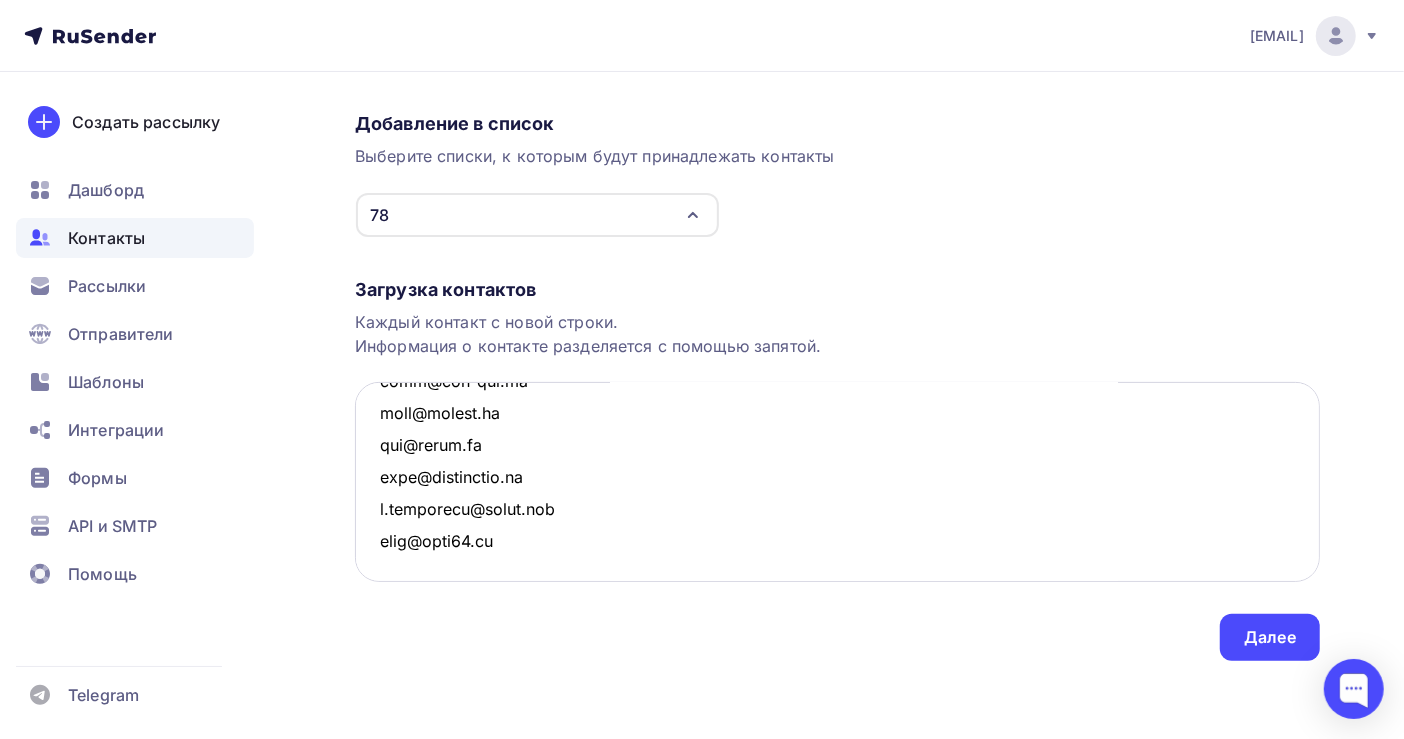 scroll, scrollTop: 0, scrollLeft: 0, axis: both 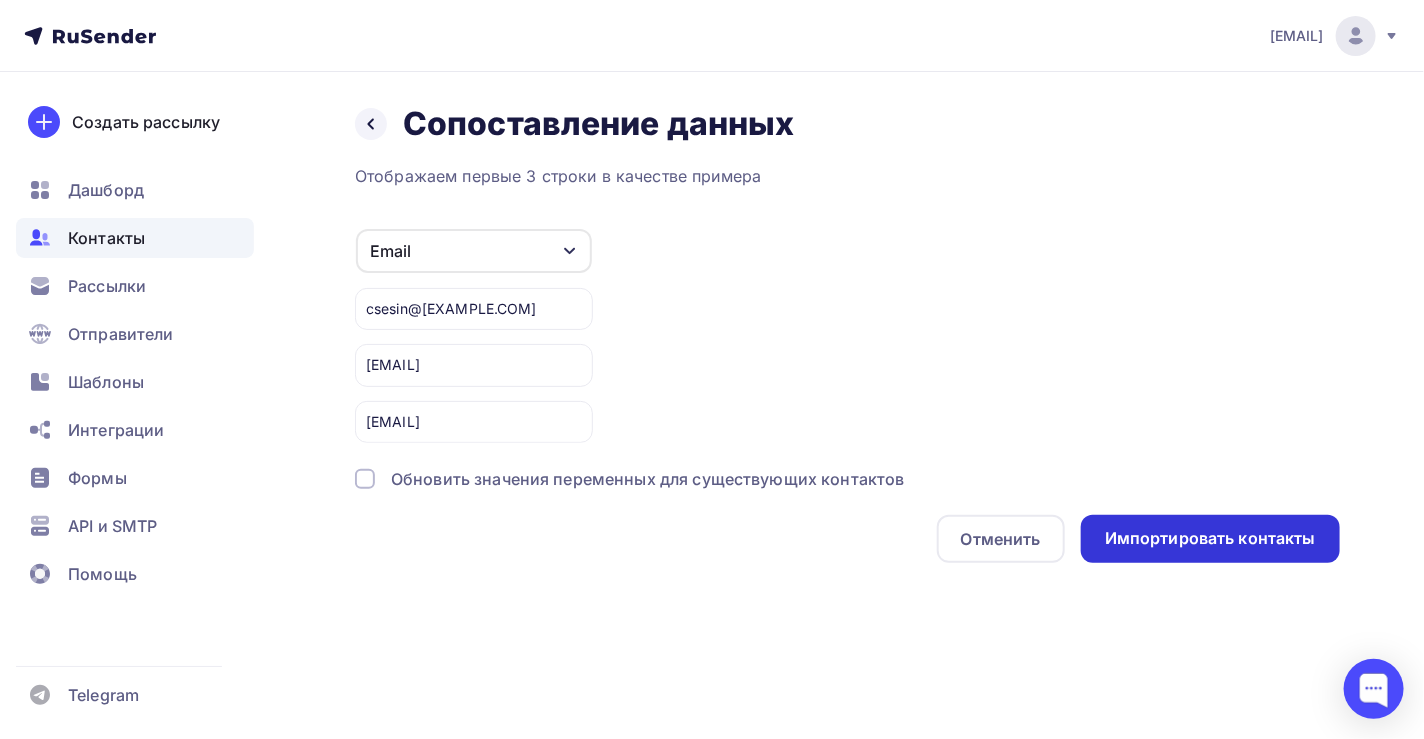 click on "Импортировать контакты" at bounding box center [1210, 538] 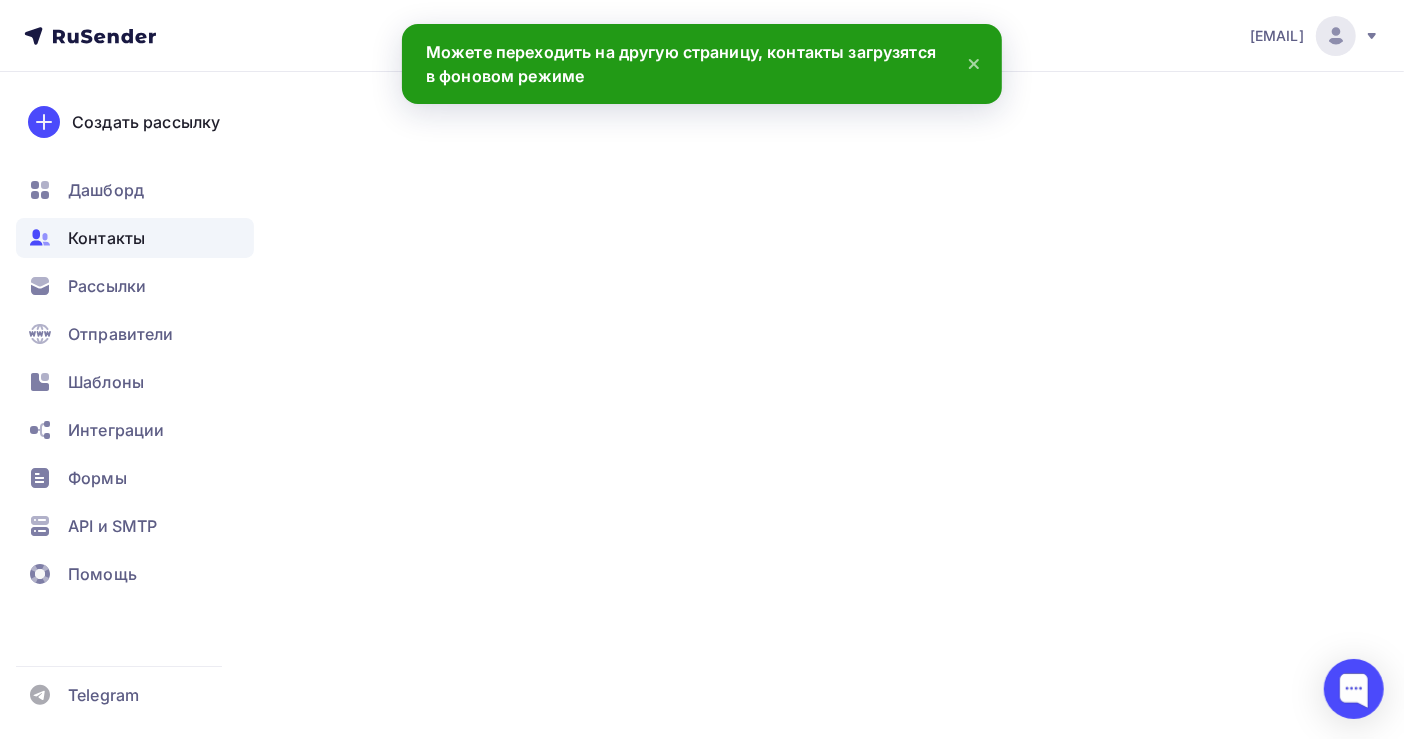 scroll, scrollTop: 52399, scrollLeft: 0, axis: vertical 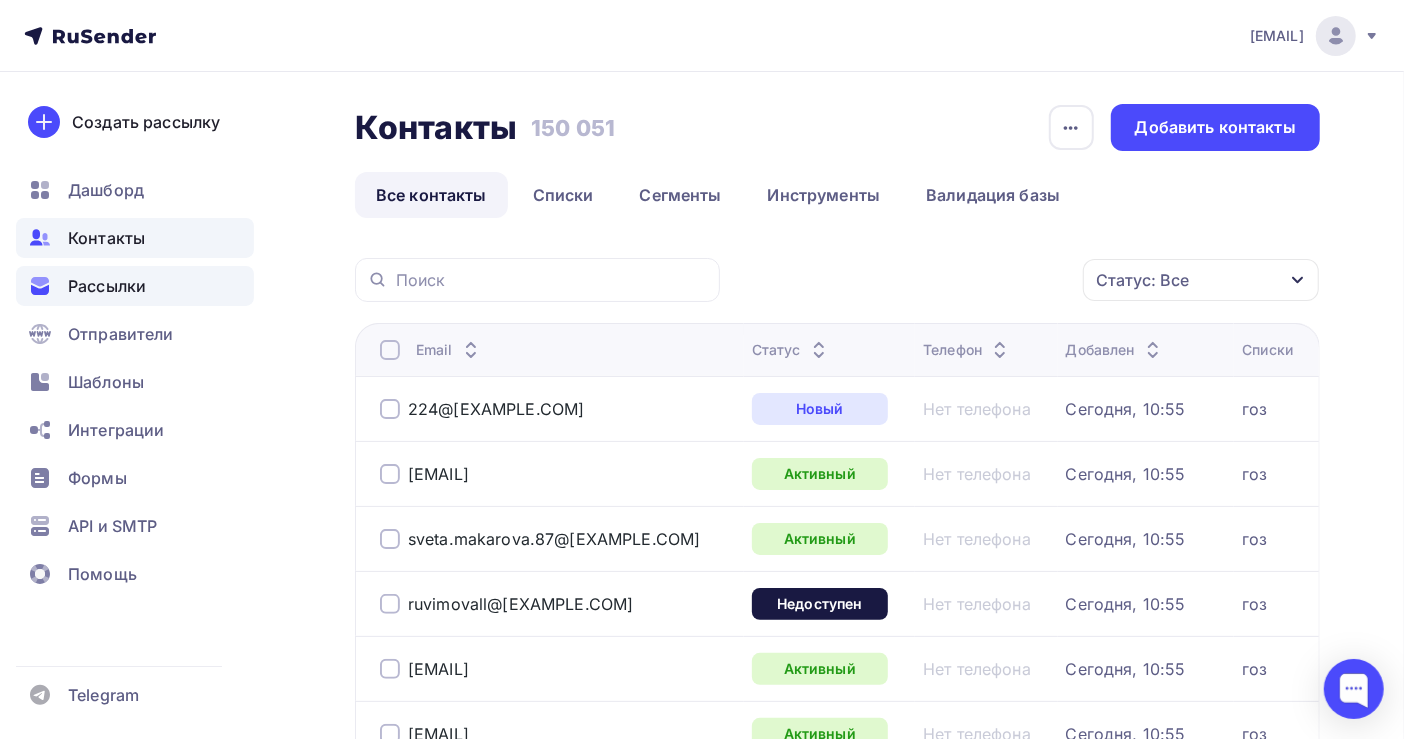 click on "Рассылки" at bounding box center (107, 286) 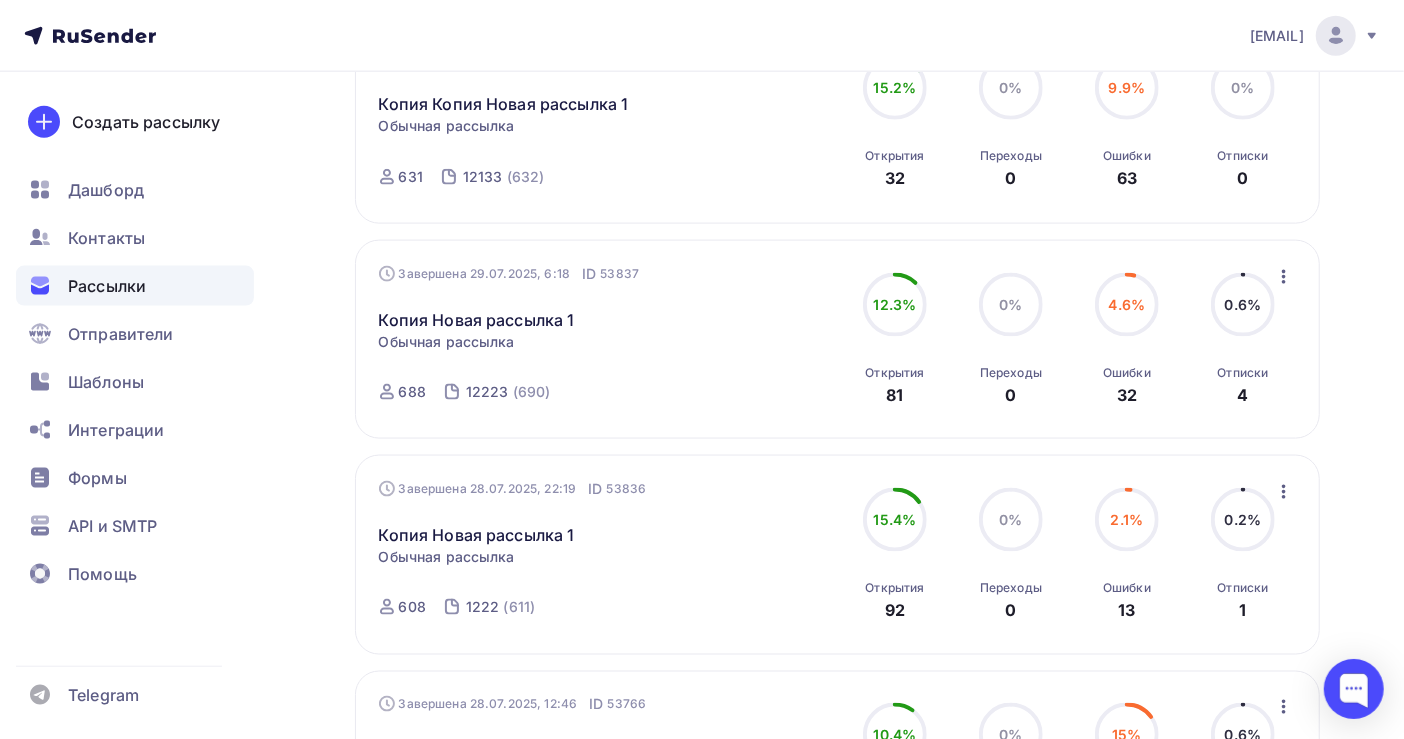 scroll, scrollTop: 1733, scrollLeft: 0, axis: vertical 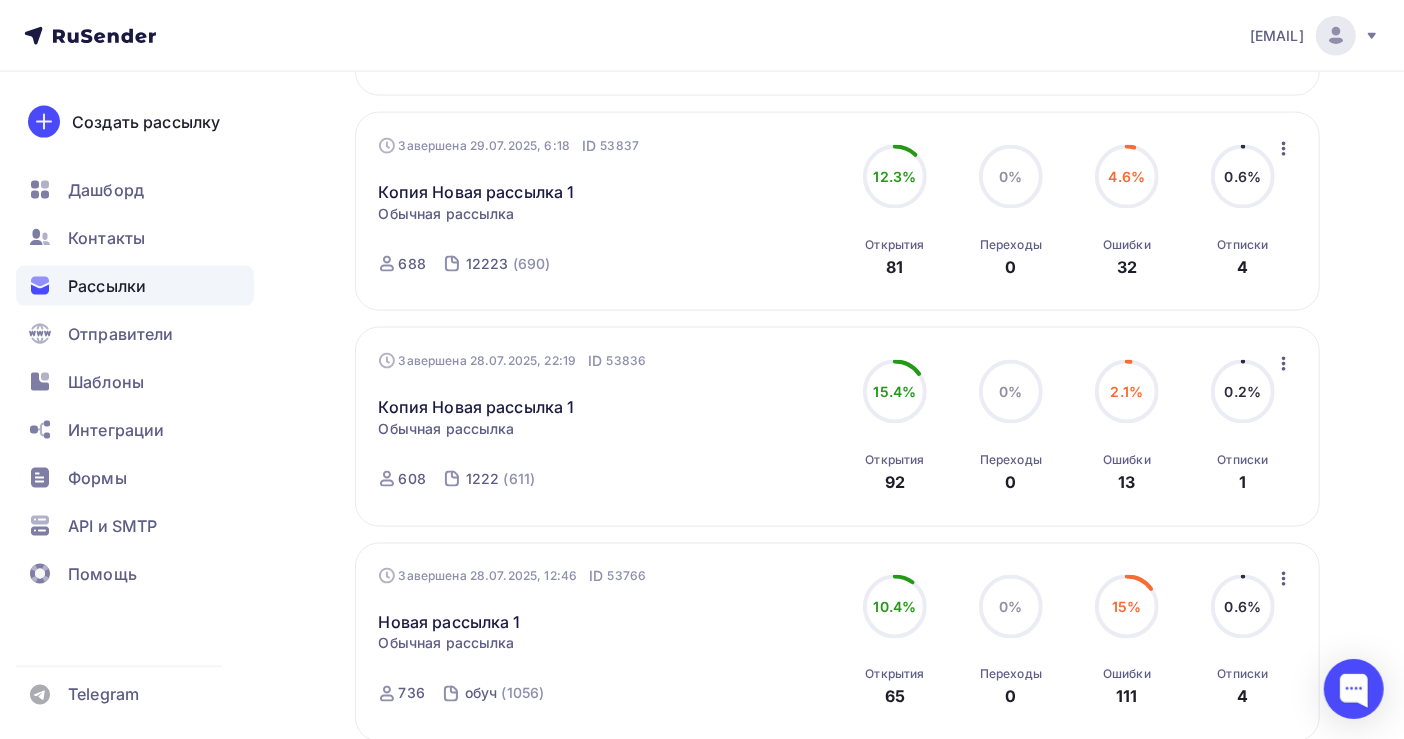 click 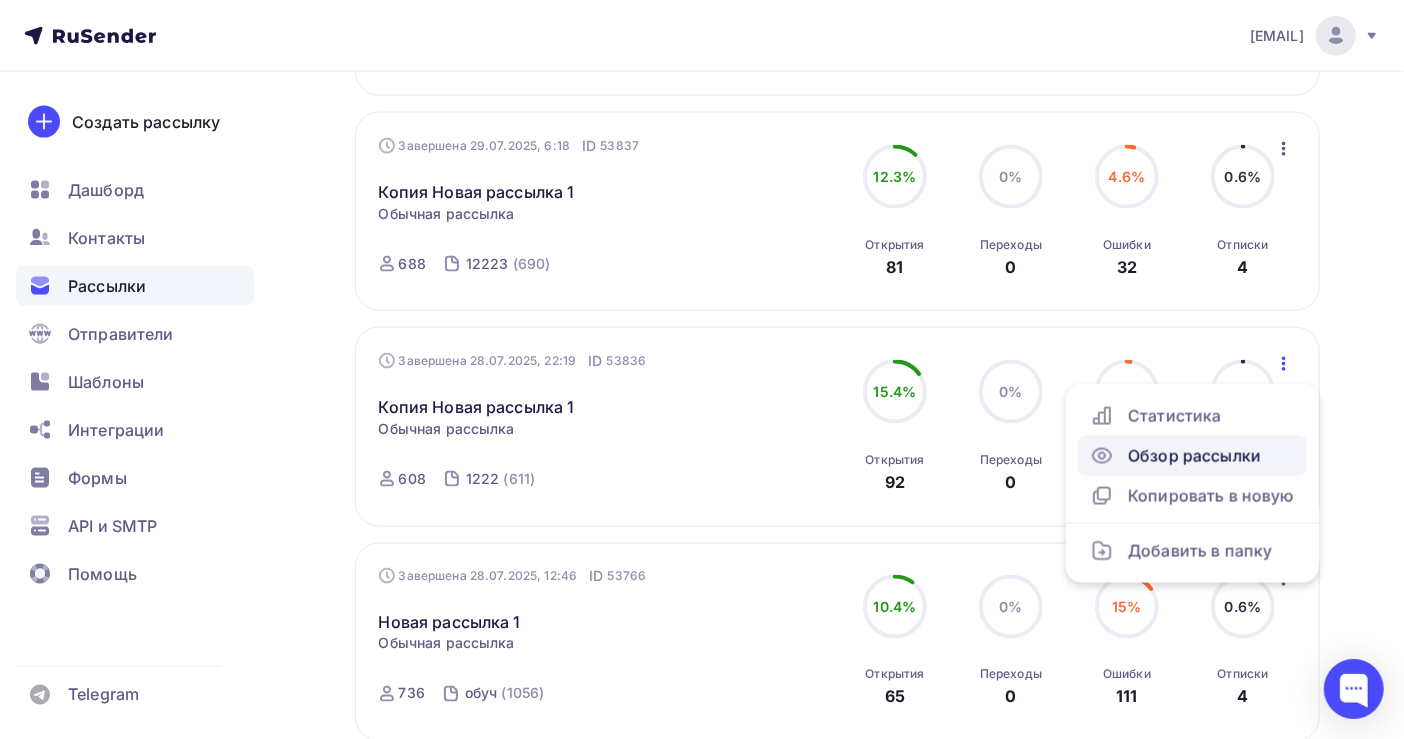 click on "Обзор рассылки" at bounding box center [1192, 456] 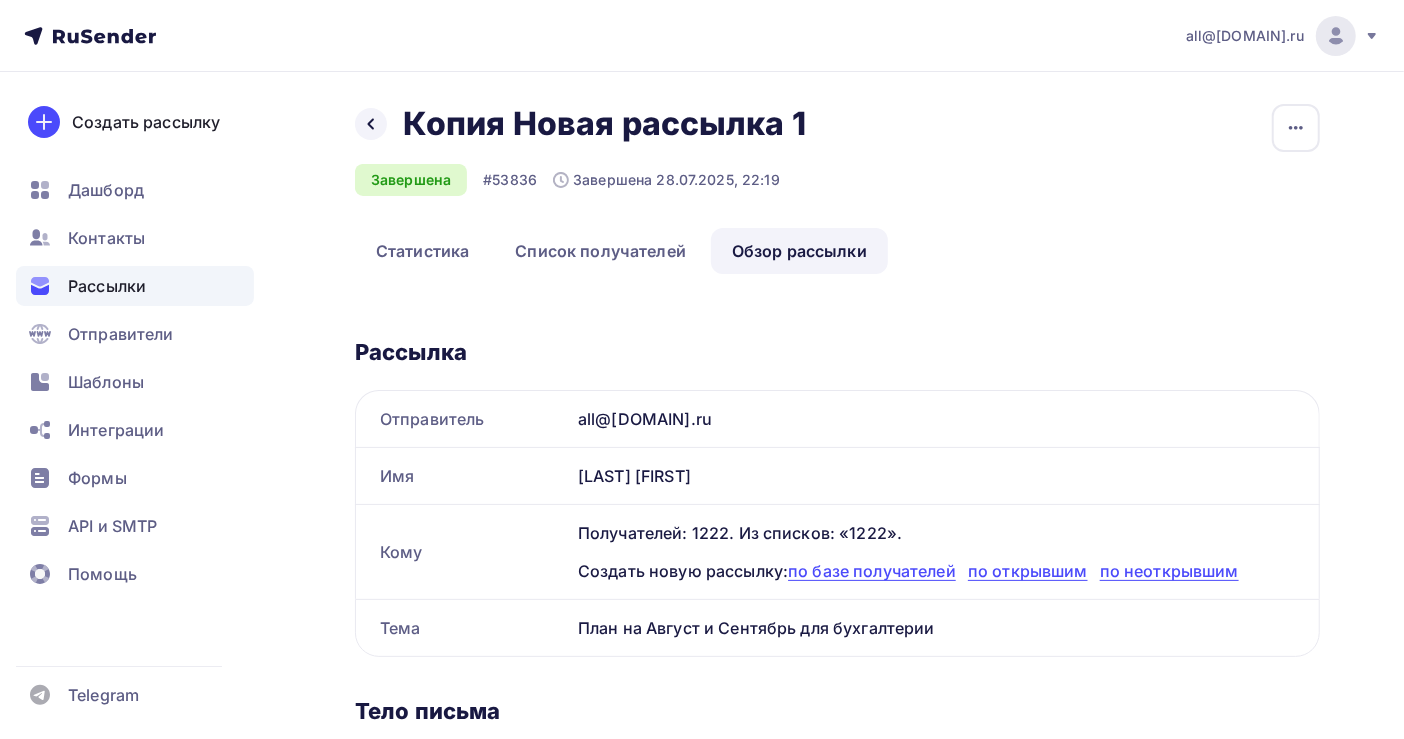 scroll, scrollTop: 0, scrollLeft: 0, axis: both 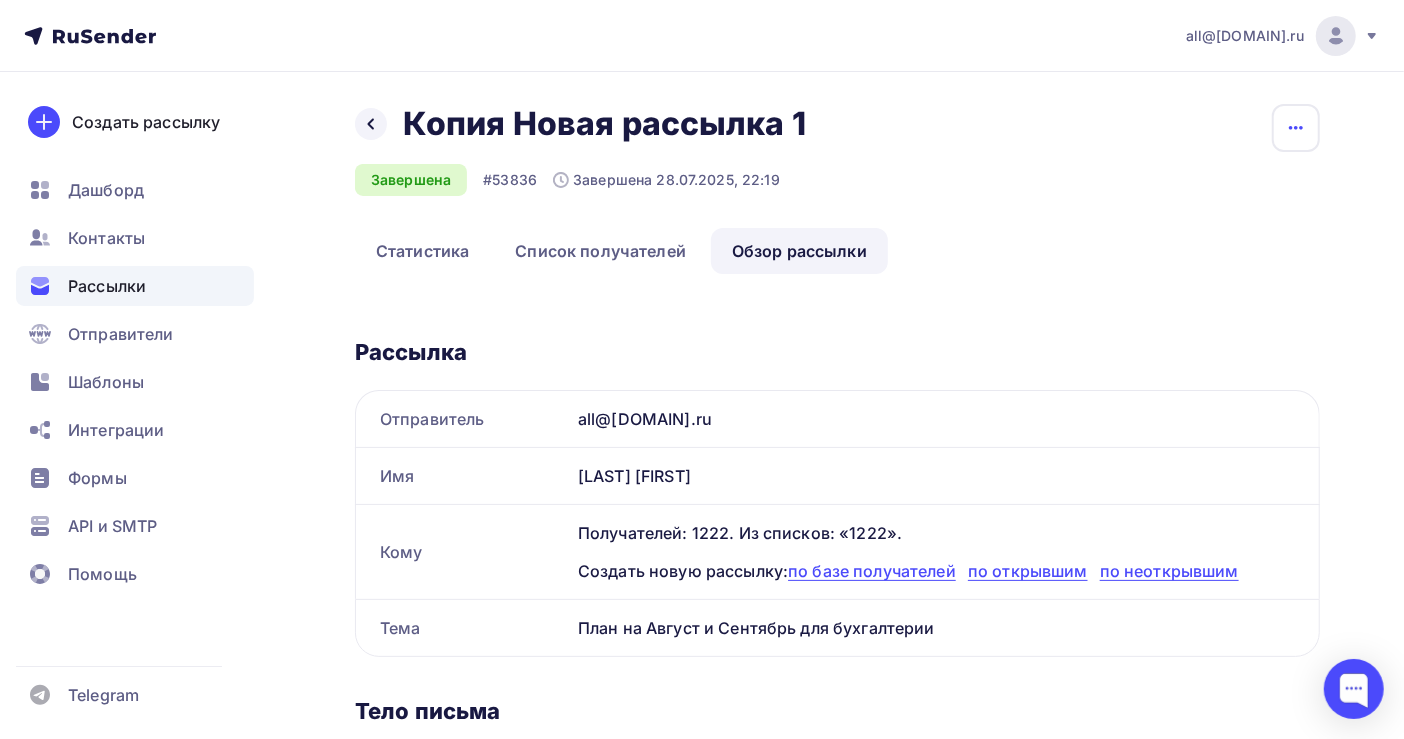 click 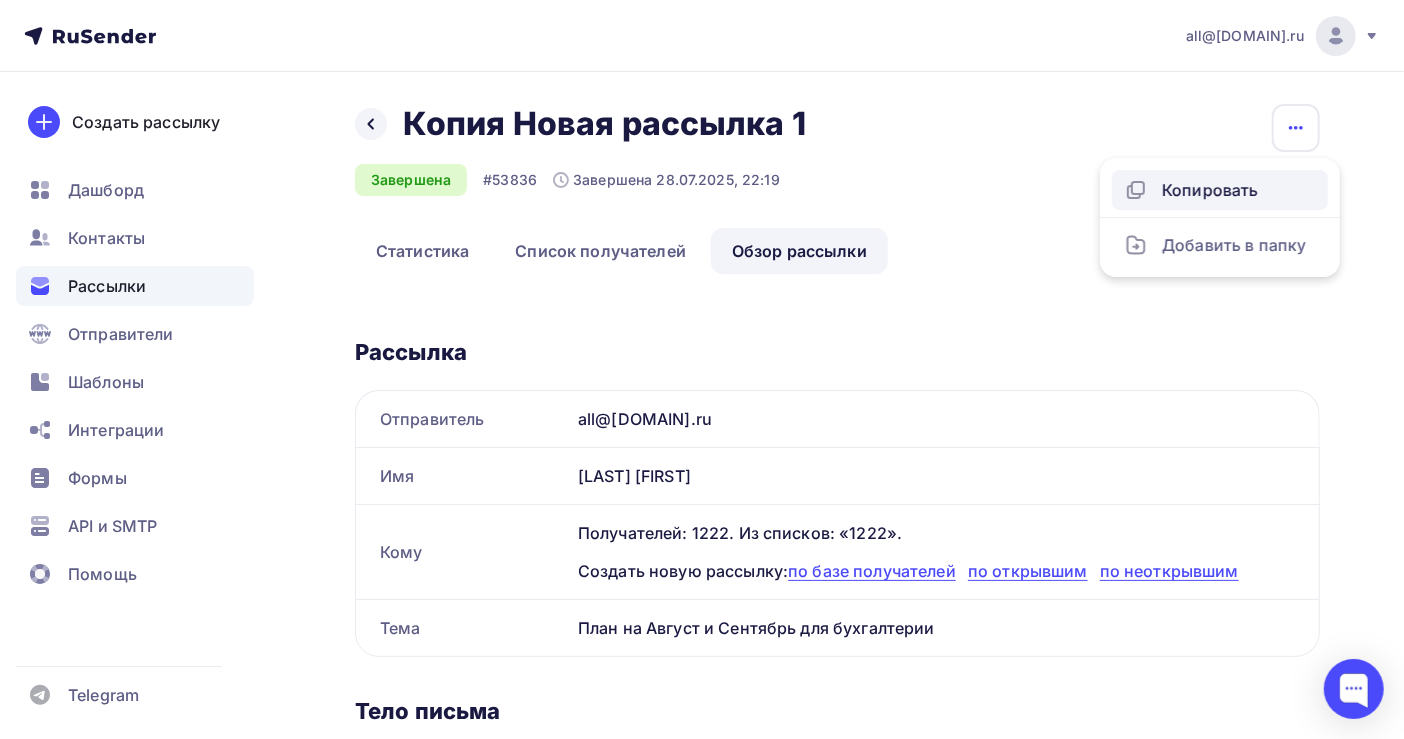 click on "Копировать" at bounding box center [1220, 190] 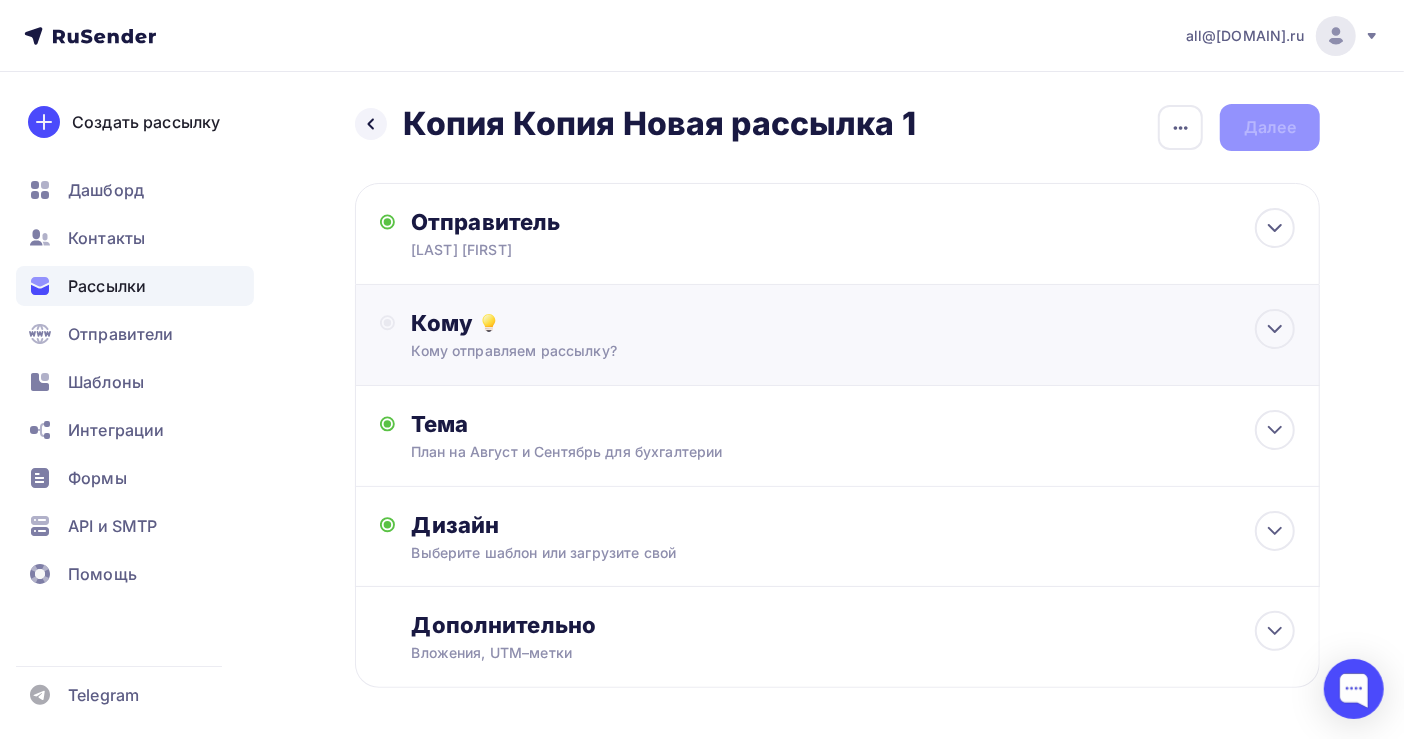 click on "Кому отправляем рассылку?" at bounding box center (808, 351) 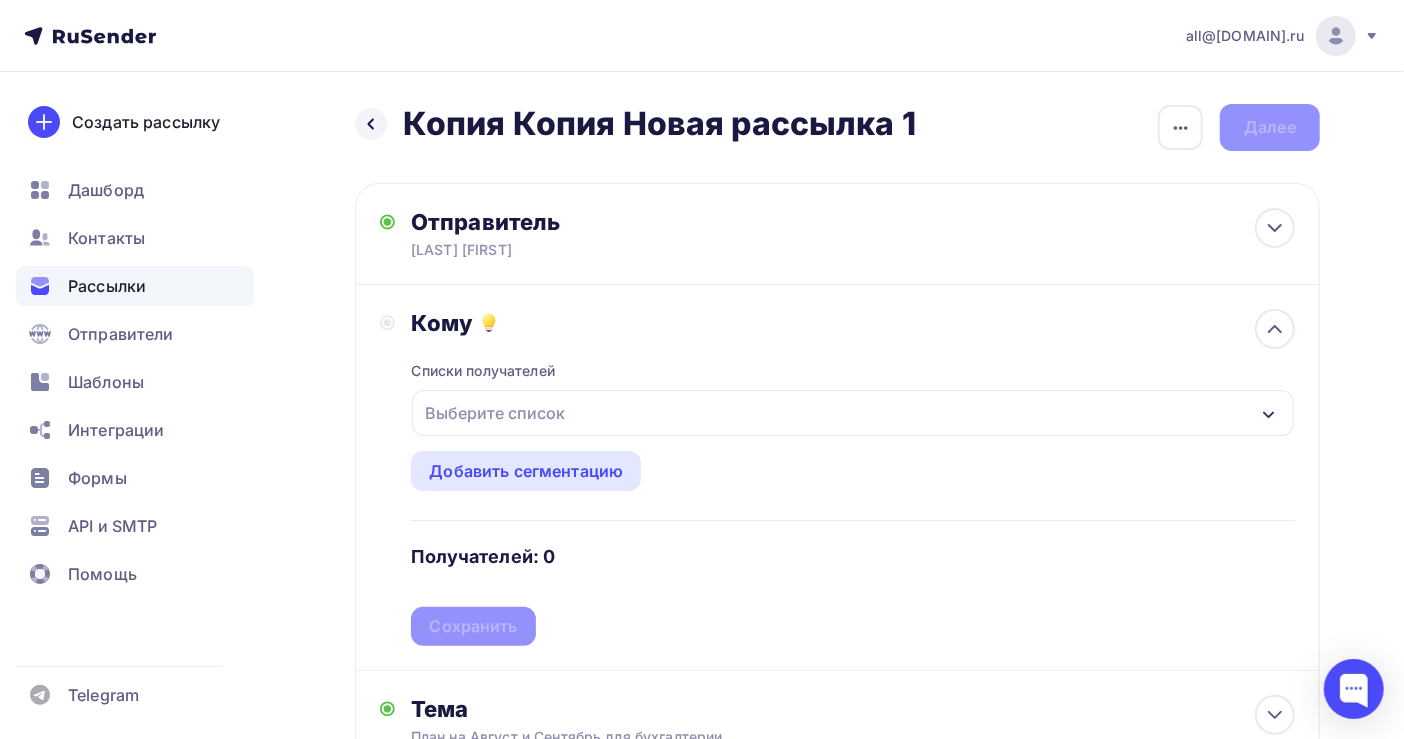 click on "Выберите список" at bounding box center (495, 413) 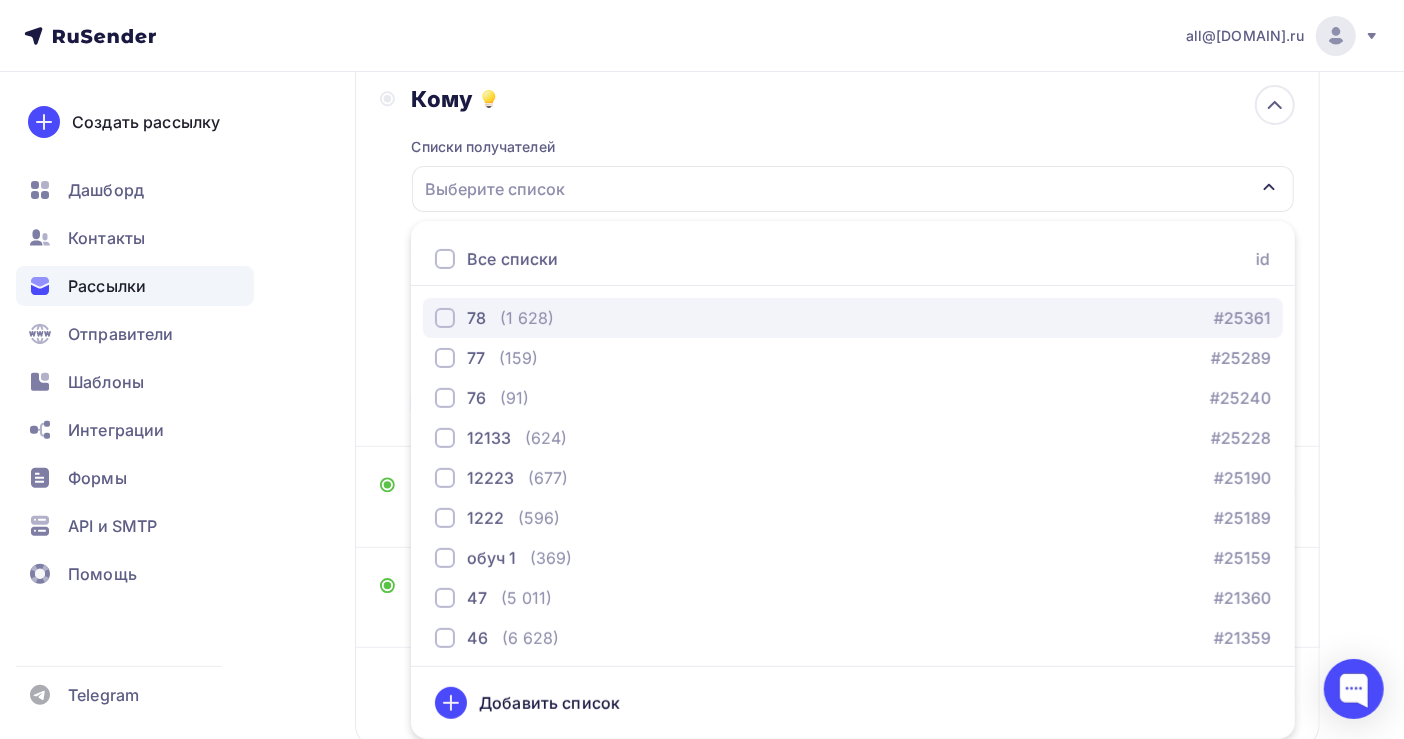 click on "(1 628)" at bounding box center [527, 318] 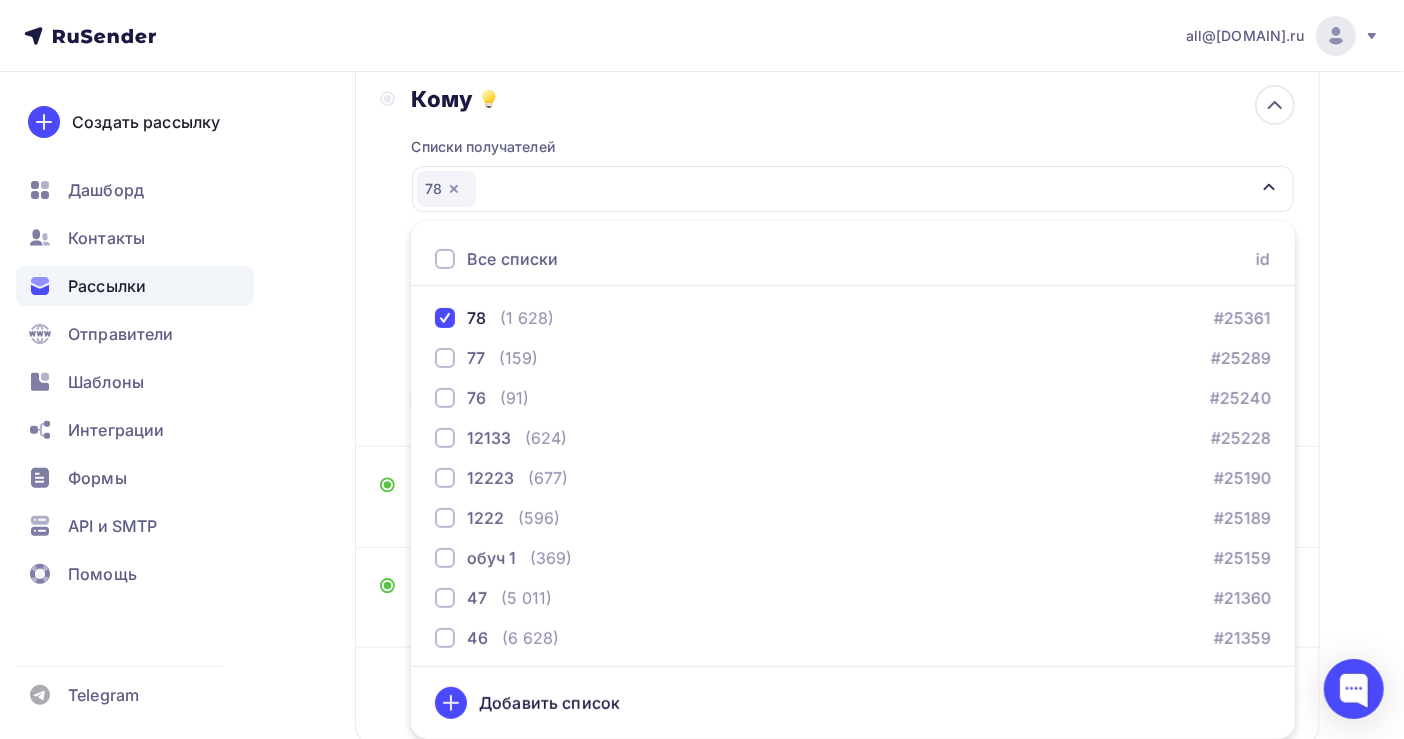 click on "Назад
Копия Копия Новая рассылка 1
Копия Копия Новая рассылка 1
Закончить позже
Переименовать рассылку
Удалить
Далее
Отправитель
Петрова Татьяна
Email  *
all@cm-sa.ru
all@cm-sa.ru           all@org.inf-buh.ru           org@mail.bux-mos.ru           nat@info.inf-buh.ru           ok@jhda.su           buh@mail.jhda.ru           buh@jhda.ru               Добавить отправителя
Рекомендуем  добавить почту на домене , чтобы рассылка не попала в «Спам»
Имя" at bounding box center (702, 363) 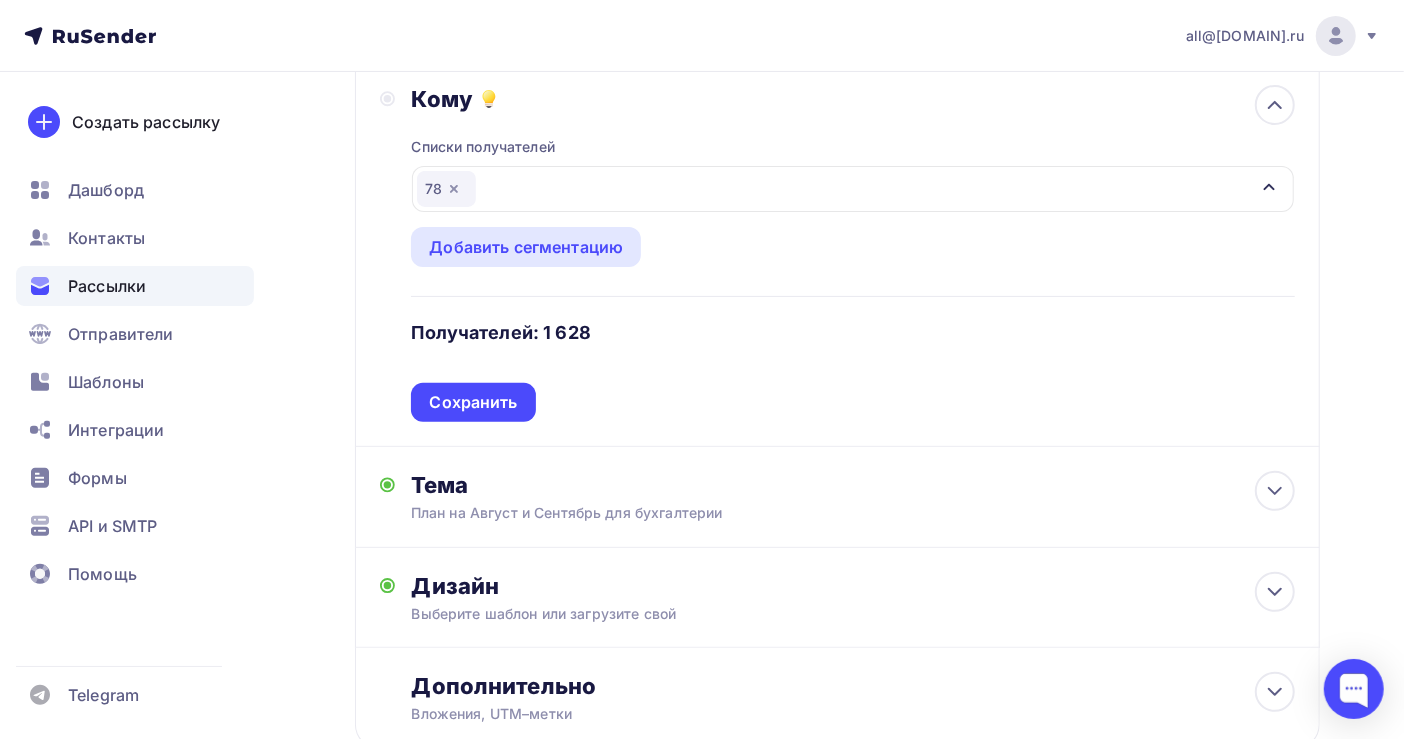 click on "78" at bounding box center (446, 189) 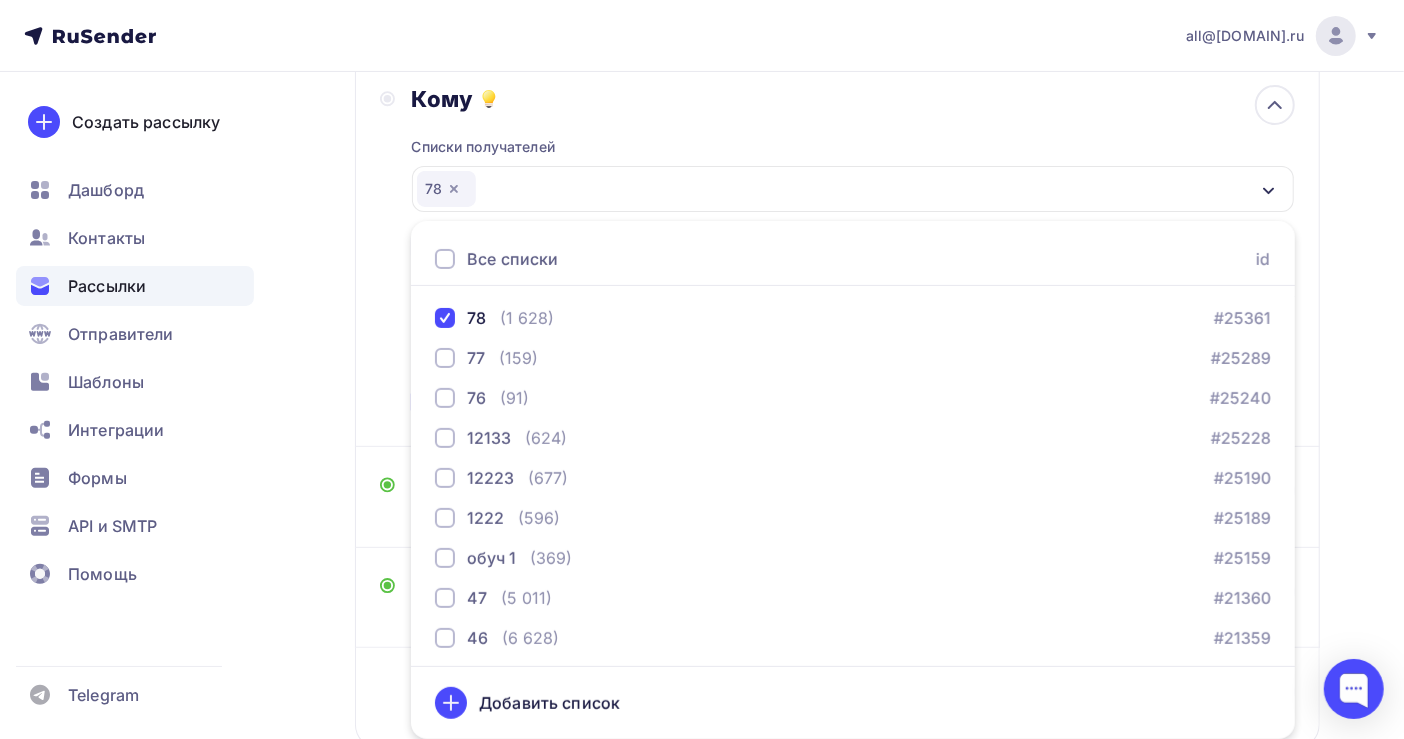 click on "78" at bounding box center [853, 189] 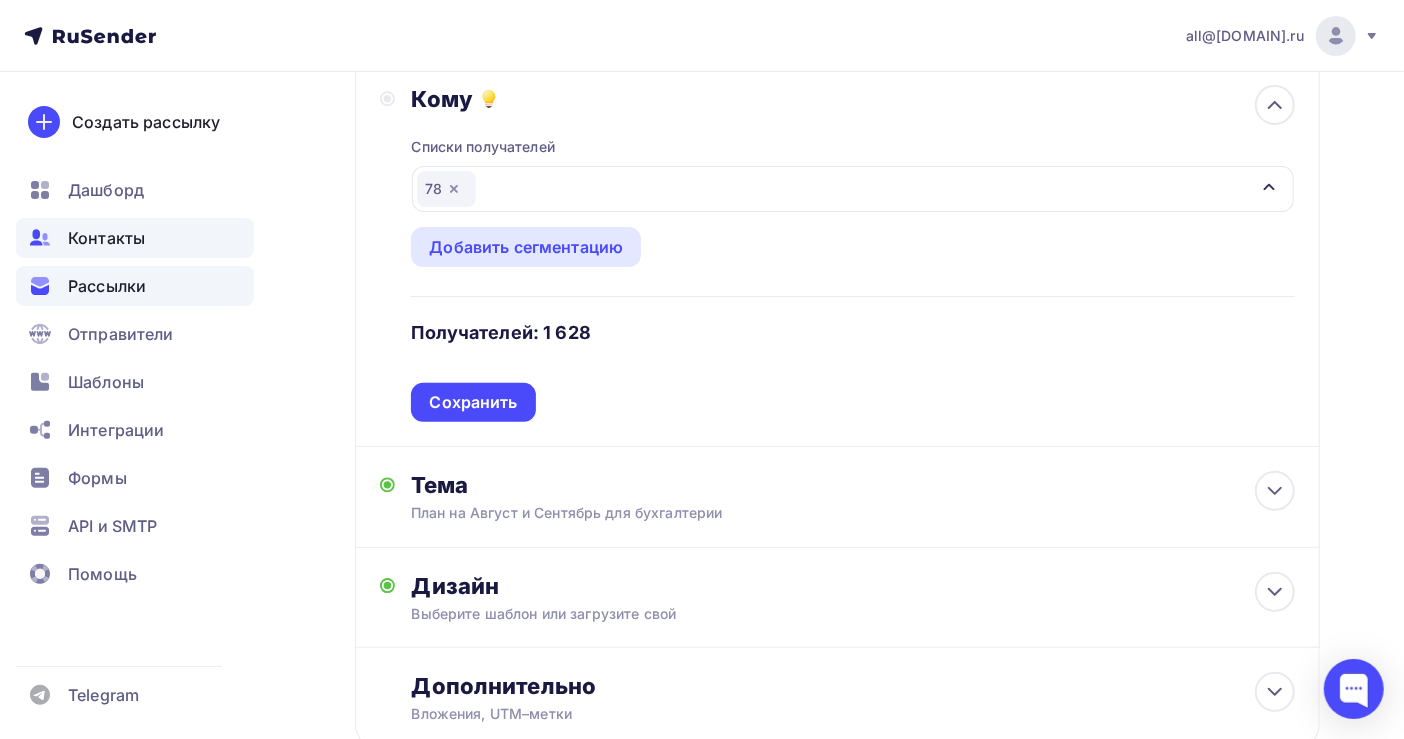 click on "Контакты" at bounding box center (106, 238) 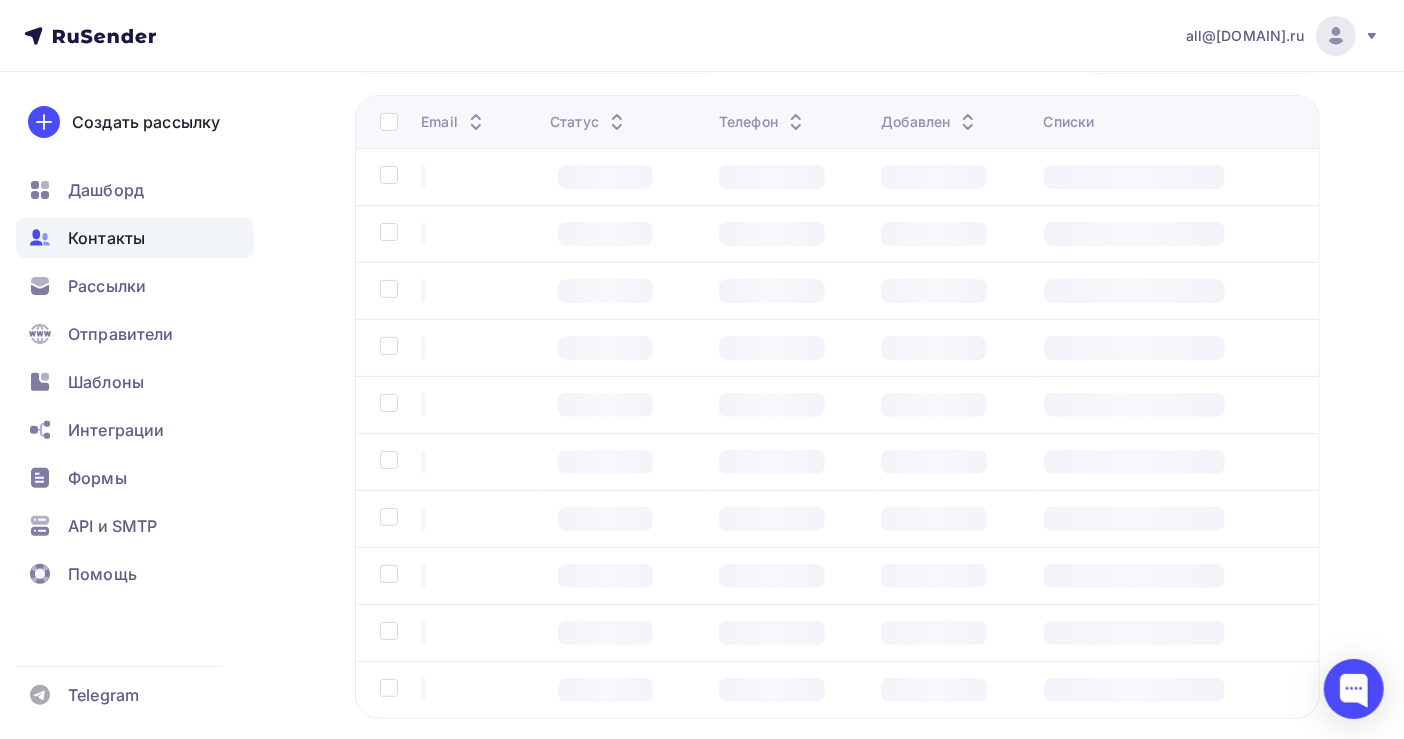 scroll, scrollTop: 0, scrollLeft: 0, axis: both 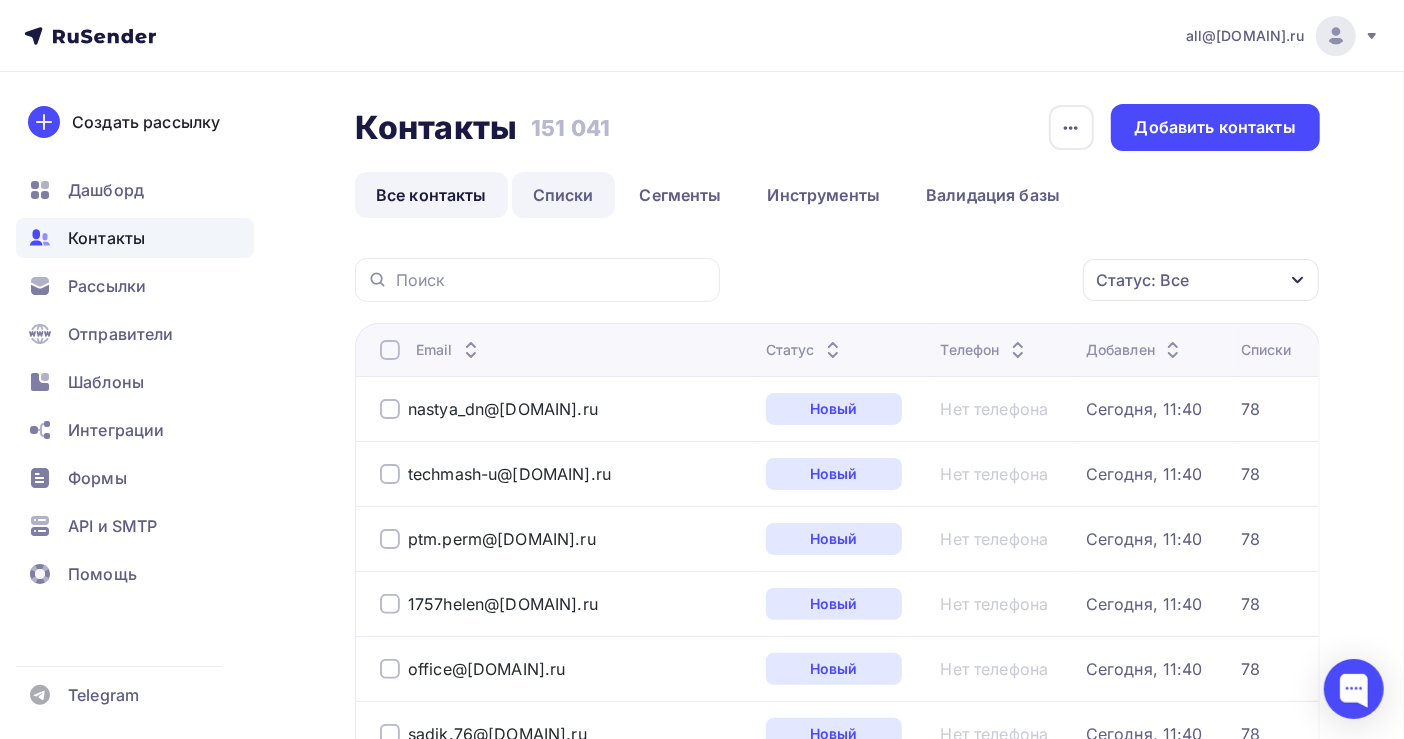 click on "Списки" at bounding box center [563, 195] 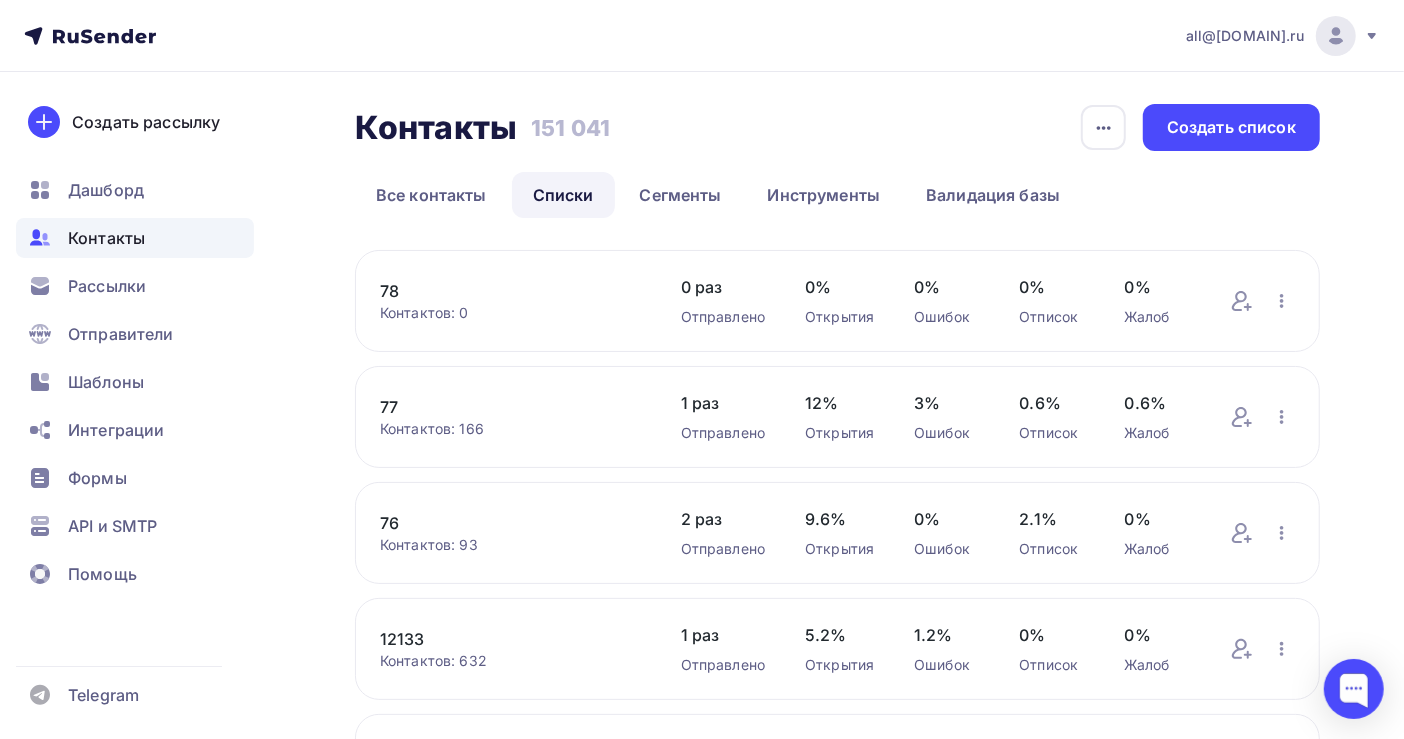 click on "78" at bounding box center [510, 291] 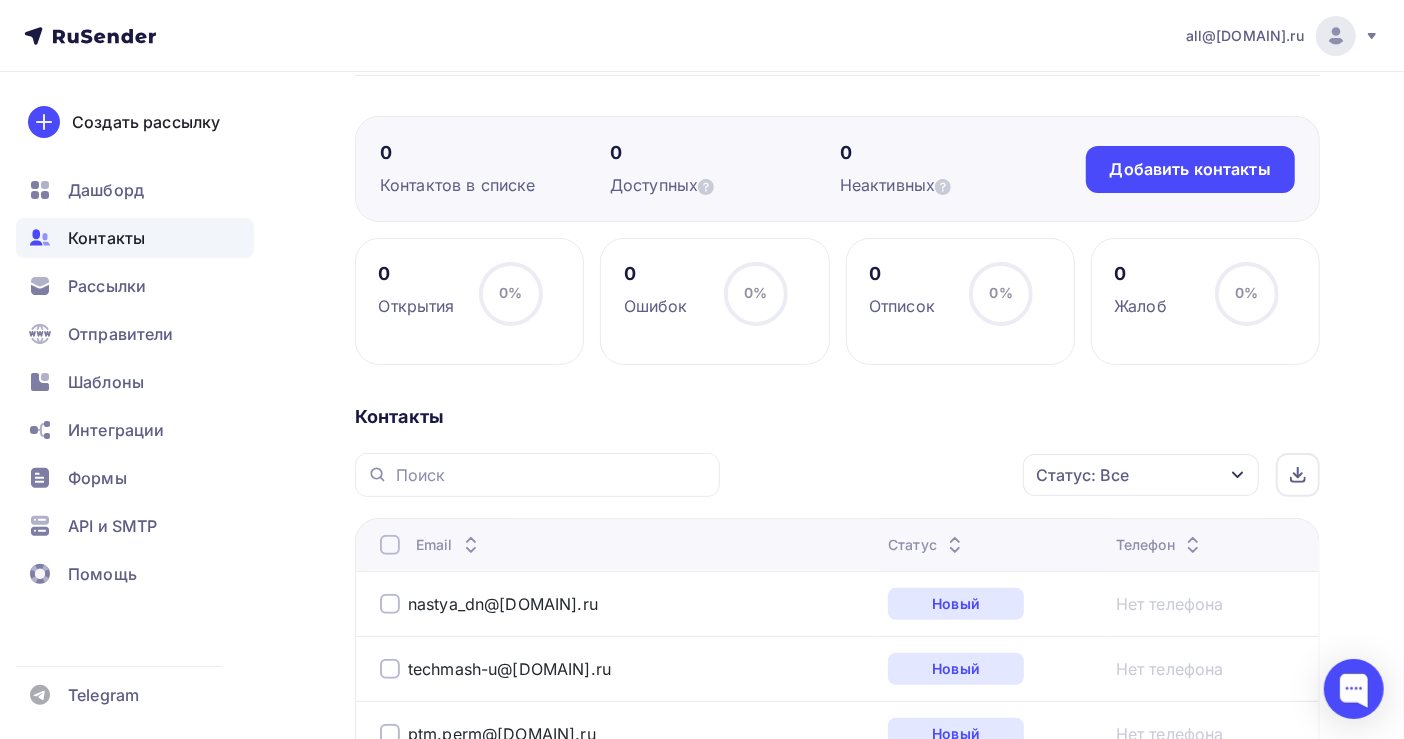 scroll, scrollTop: 0, scrollLeft: 0, axis: both 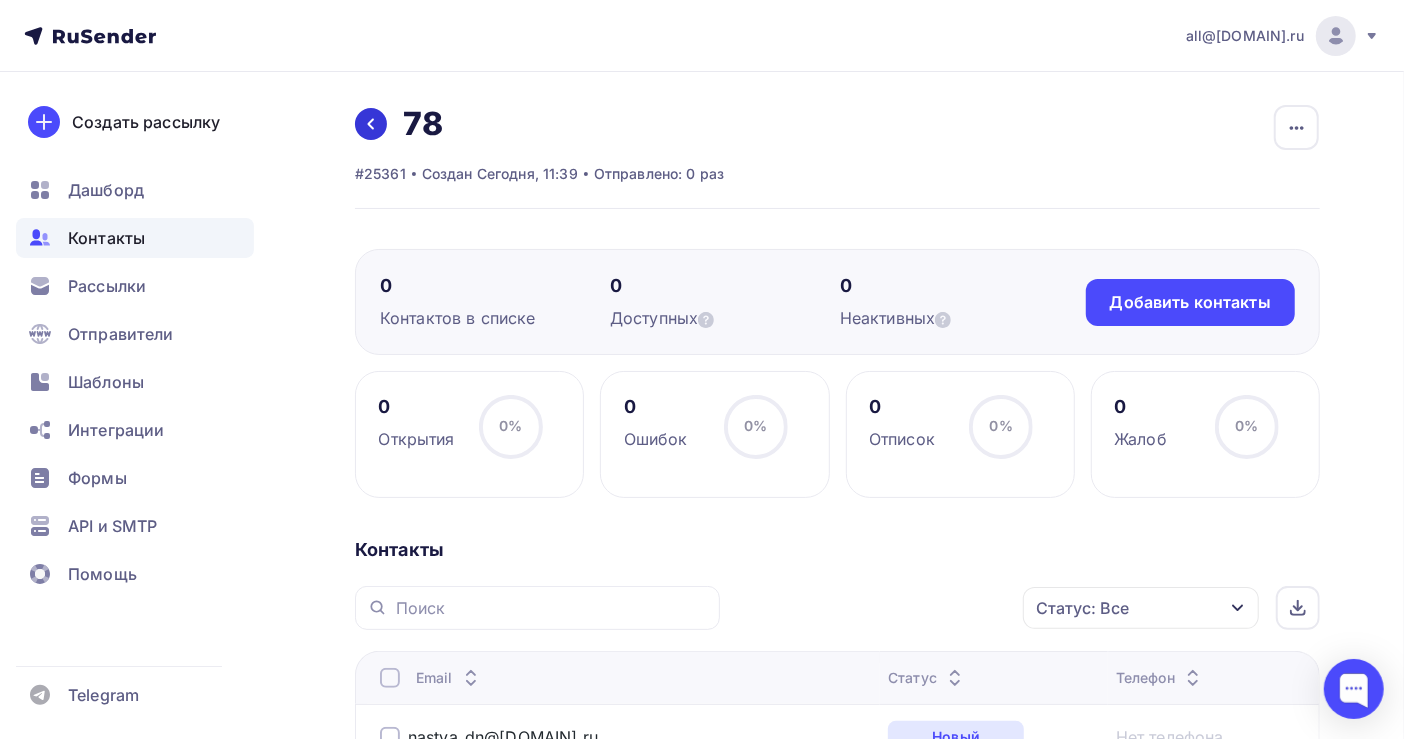 click 